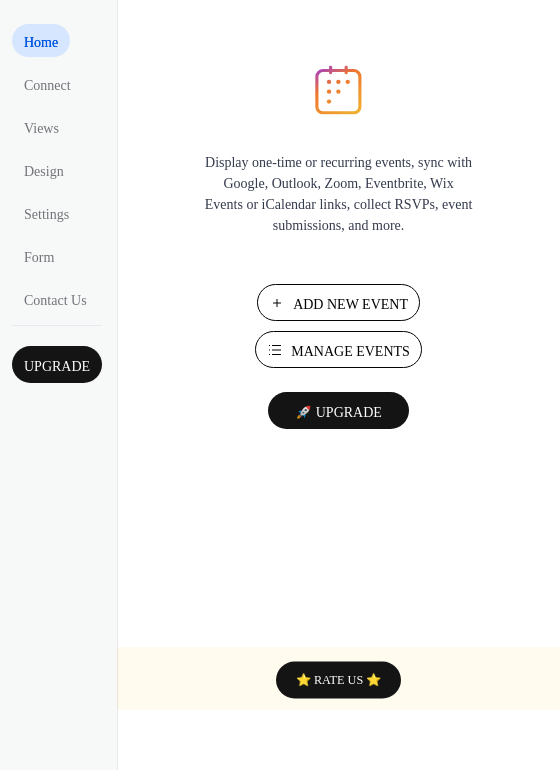 scroll, scrollTop: 0, scrollLeft: 0, axis: both 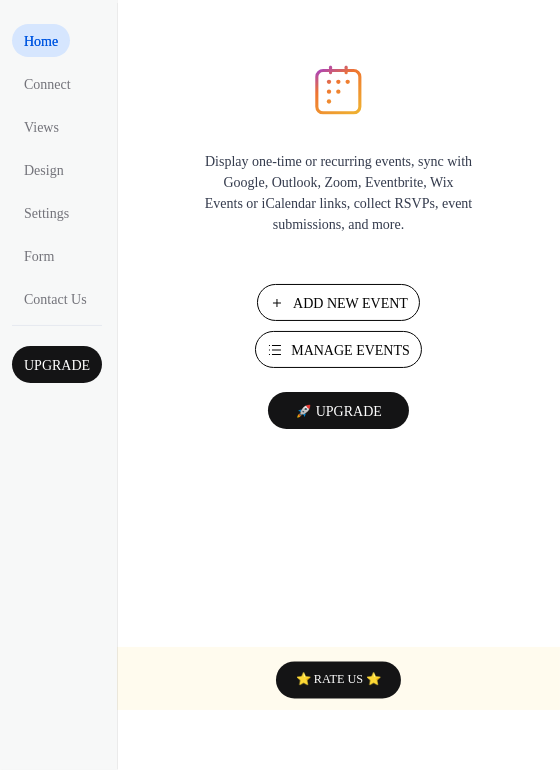 click on "Manage Events" at bounding box center (350, 351) 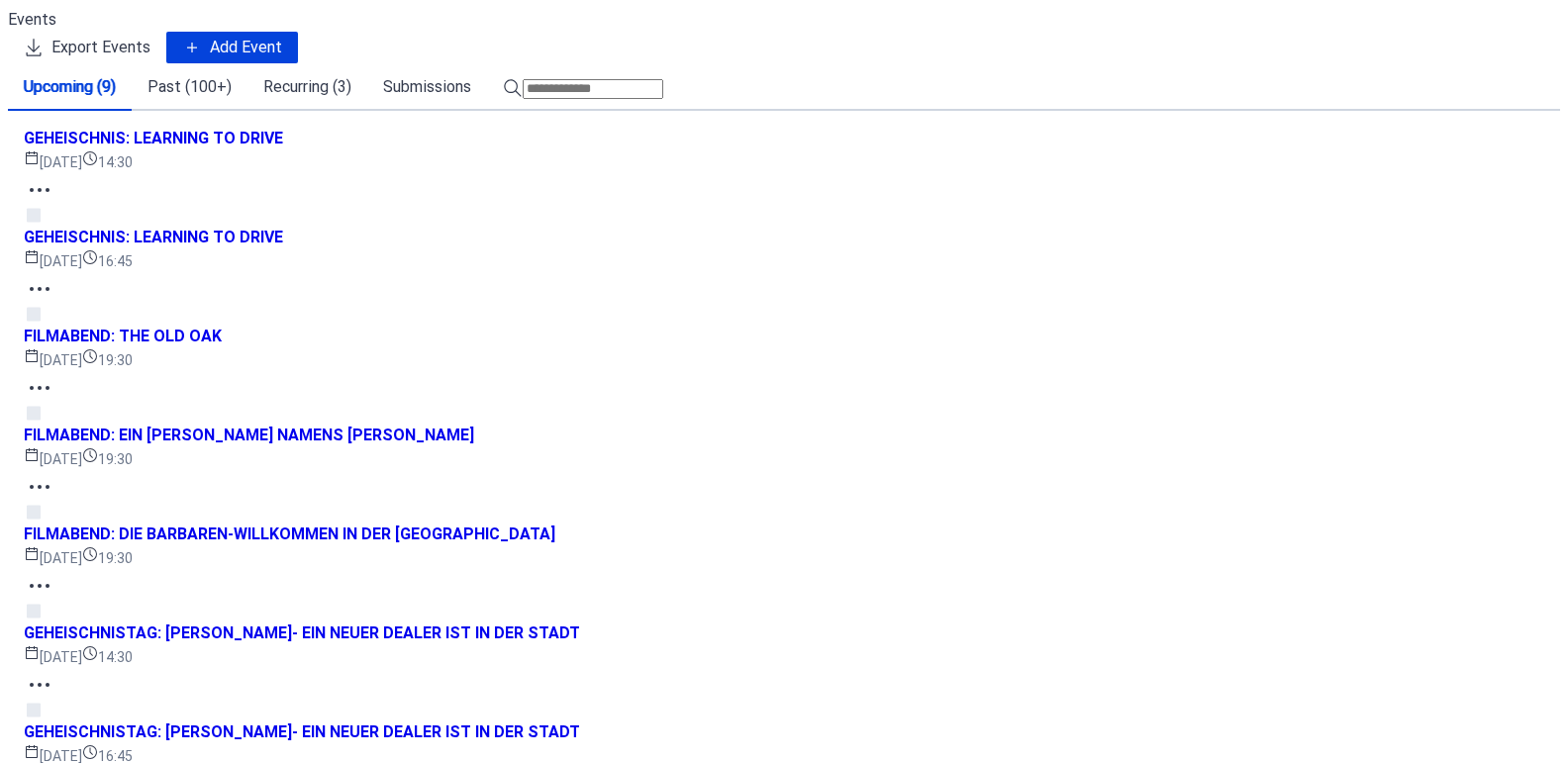 scroll, scrollTop: 0, scrollLeft: 0, axis: both 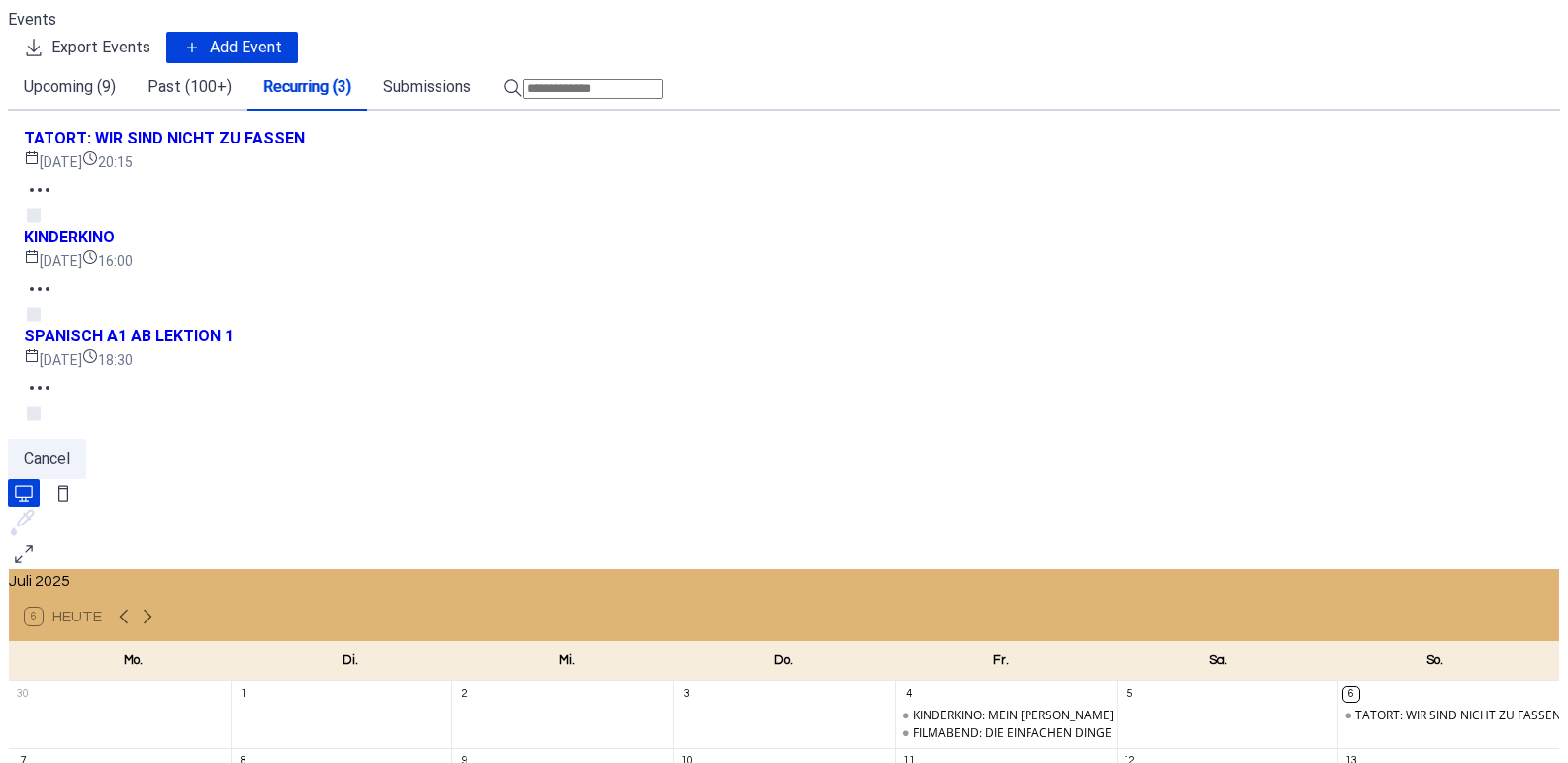 click 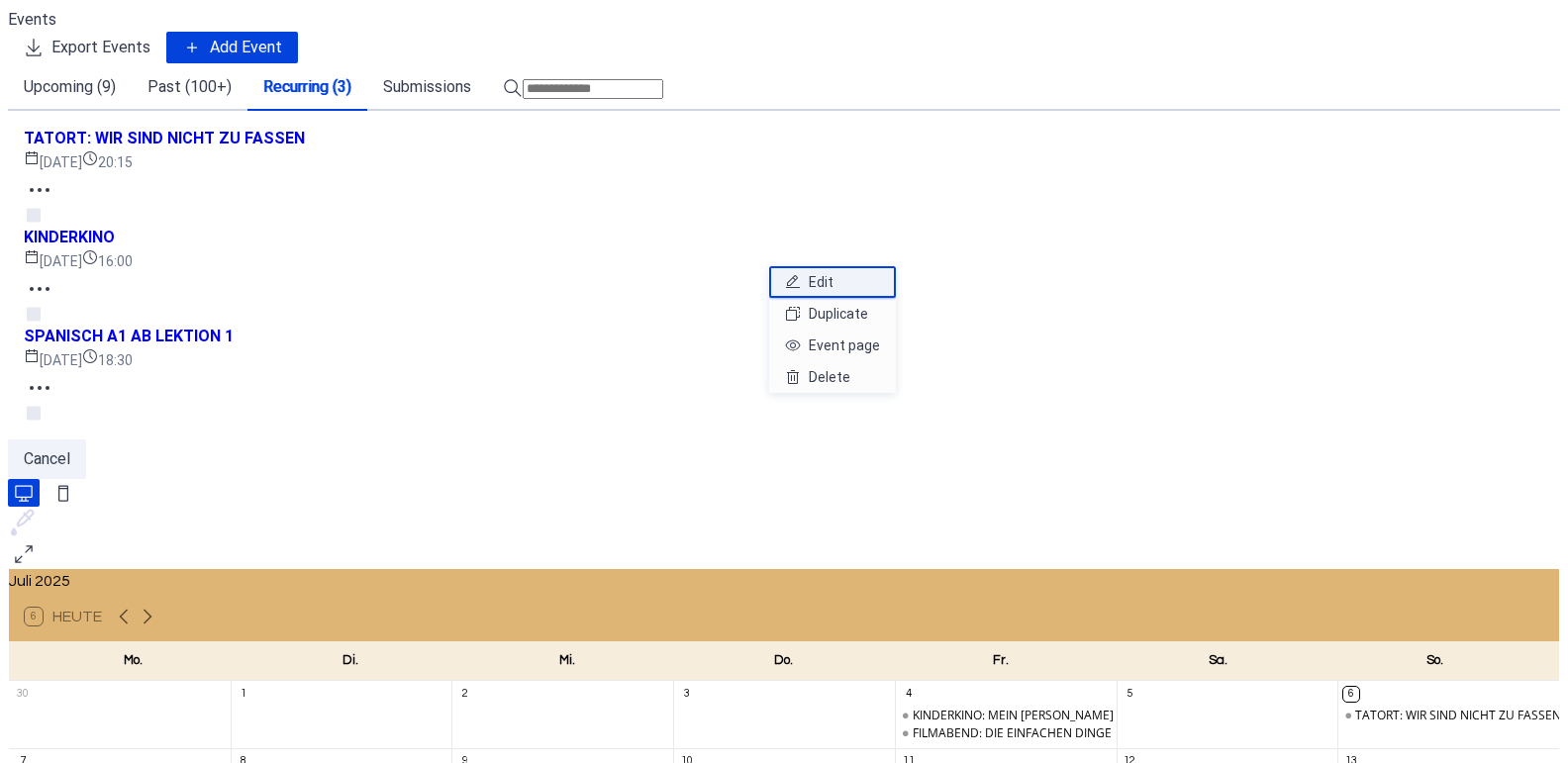 click on "Edit" at bounding box center (821, 282) 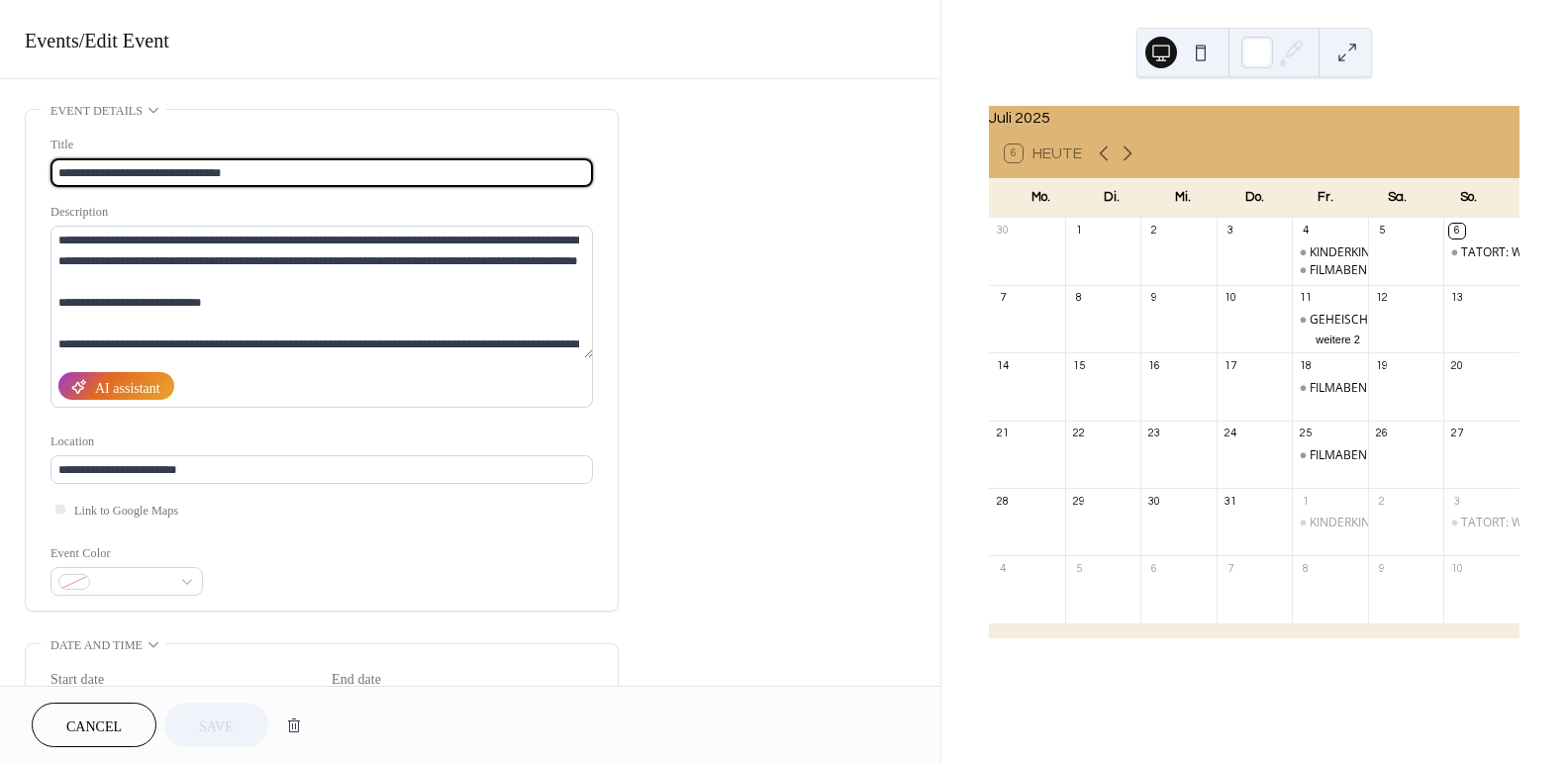 drag, startPoint x: 289, startPoint y: 170, endPoint x: 111, endPoint y: 155, distance: 178.6309 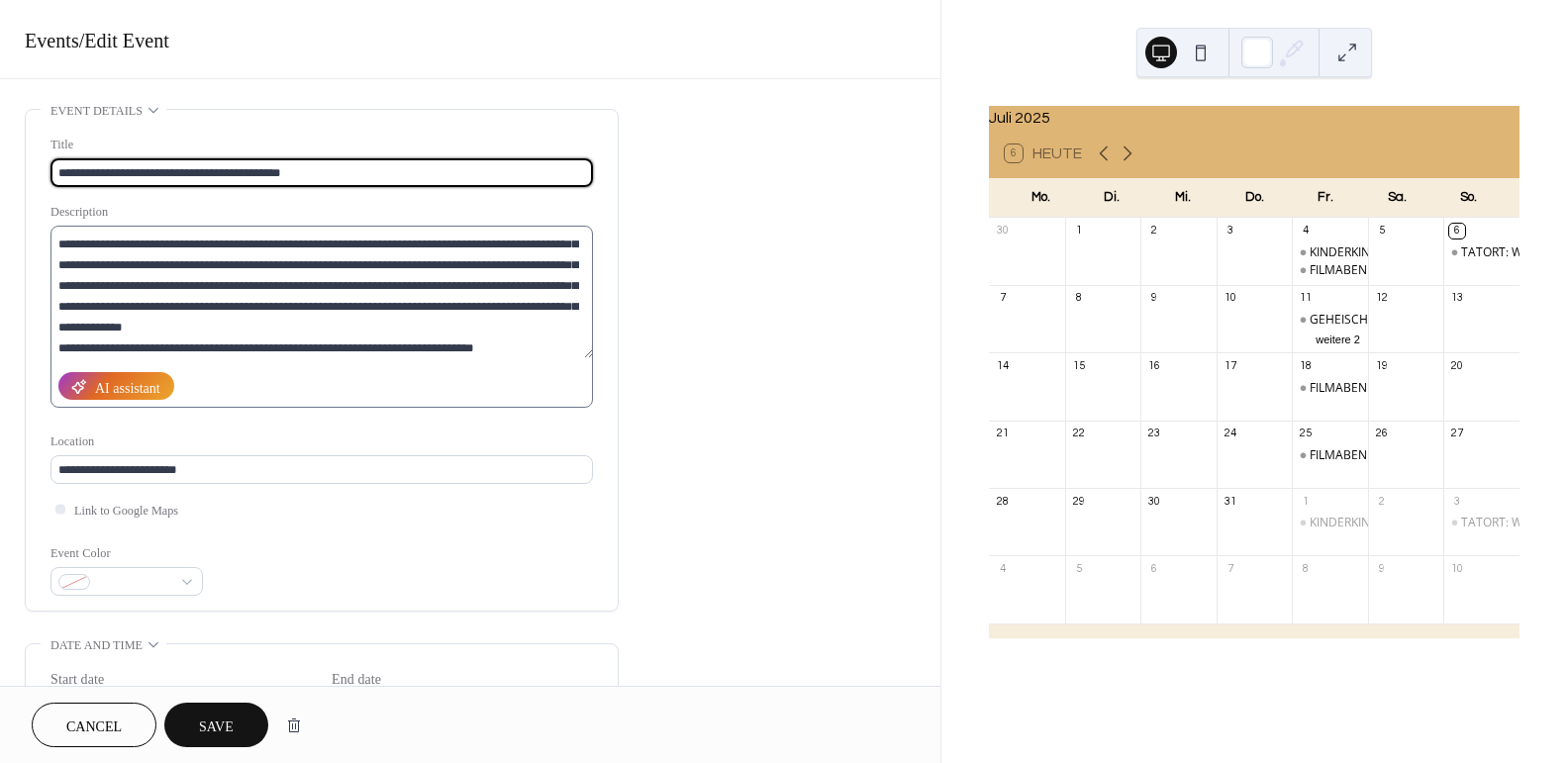 scroll, scrollTop: 0, scrollLeft: 0, axis: both 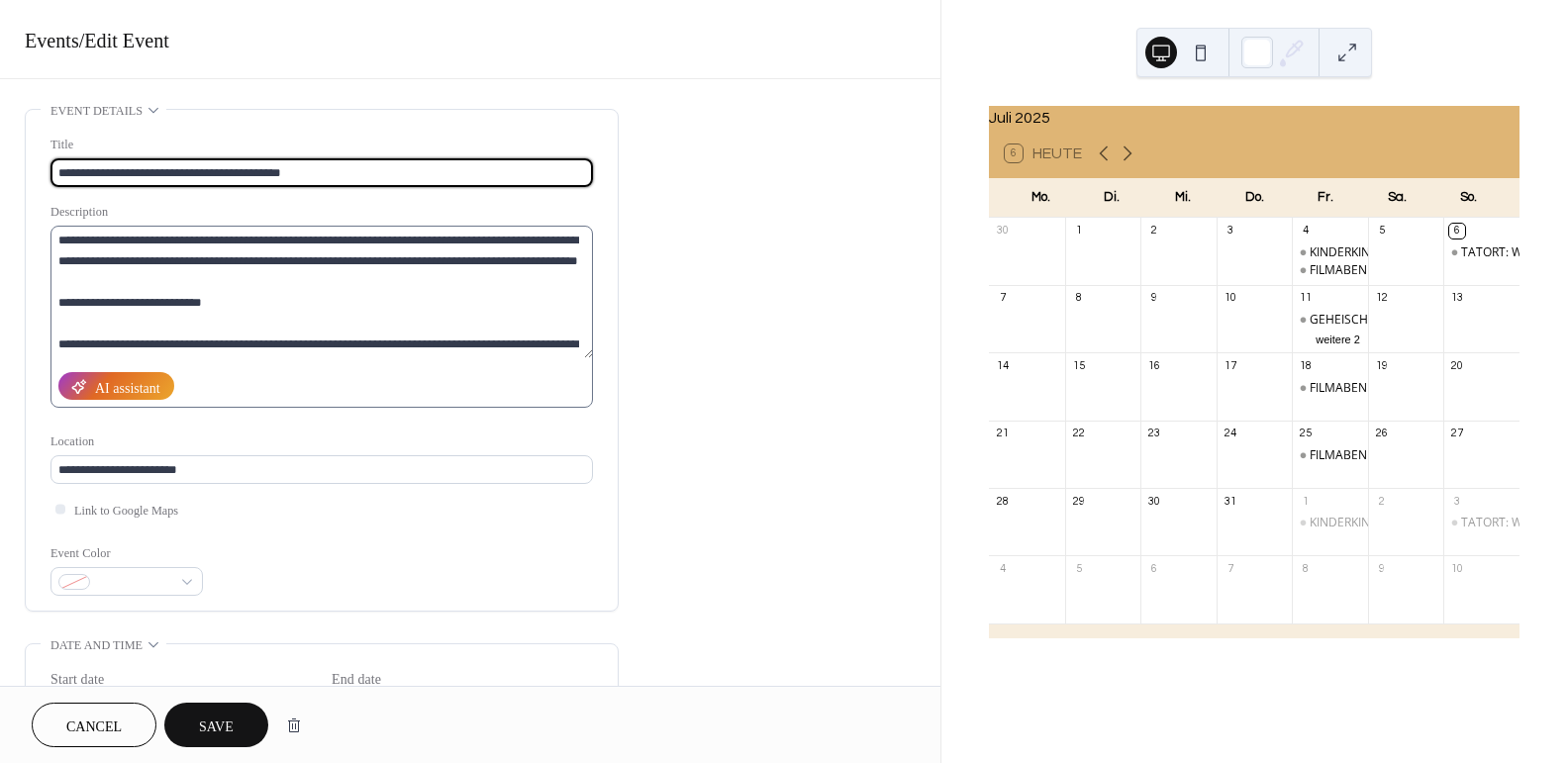 type on "**********" 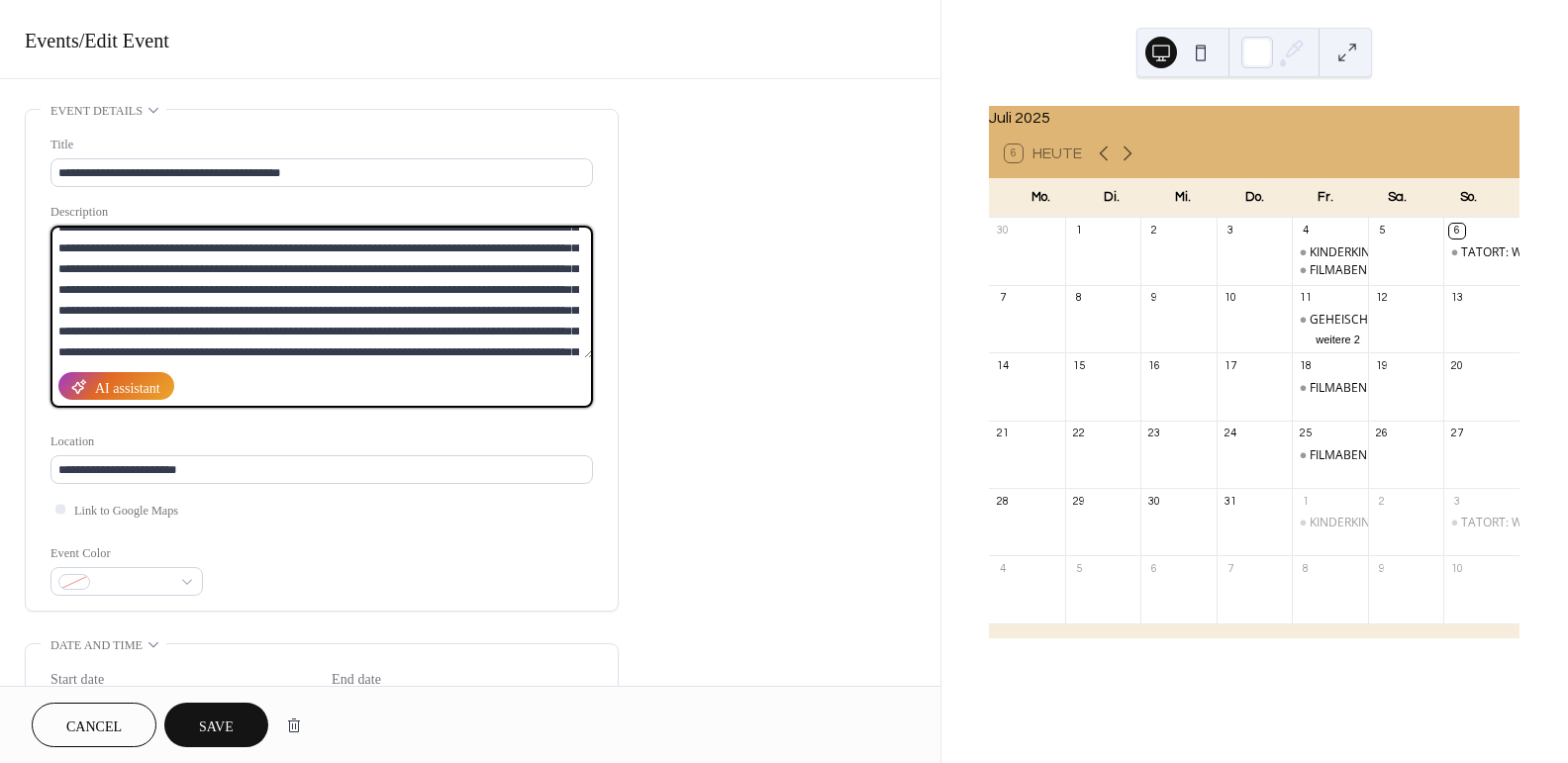 scroll, scrollTop: 779, scrollLeft: 0, axis: vertical 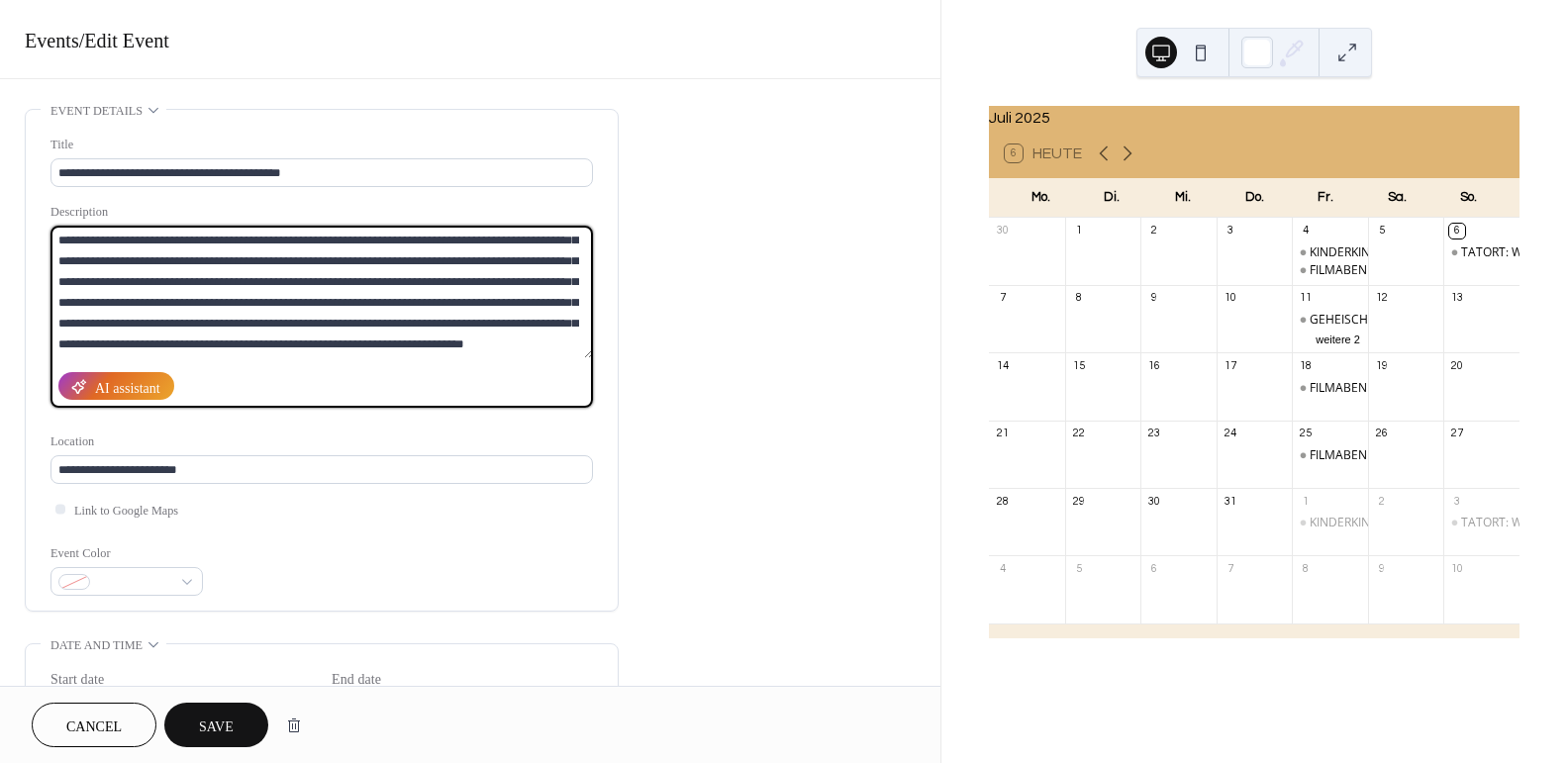 drag, startPoint x: 55, startPoint y: 238, endPoint x: 572, endPoint y: 345, distance: 527.95644 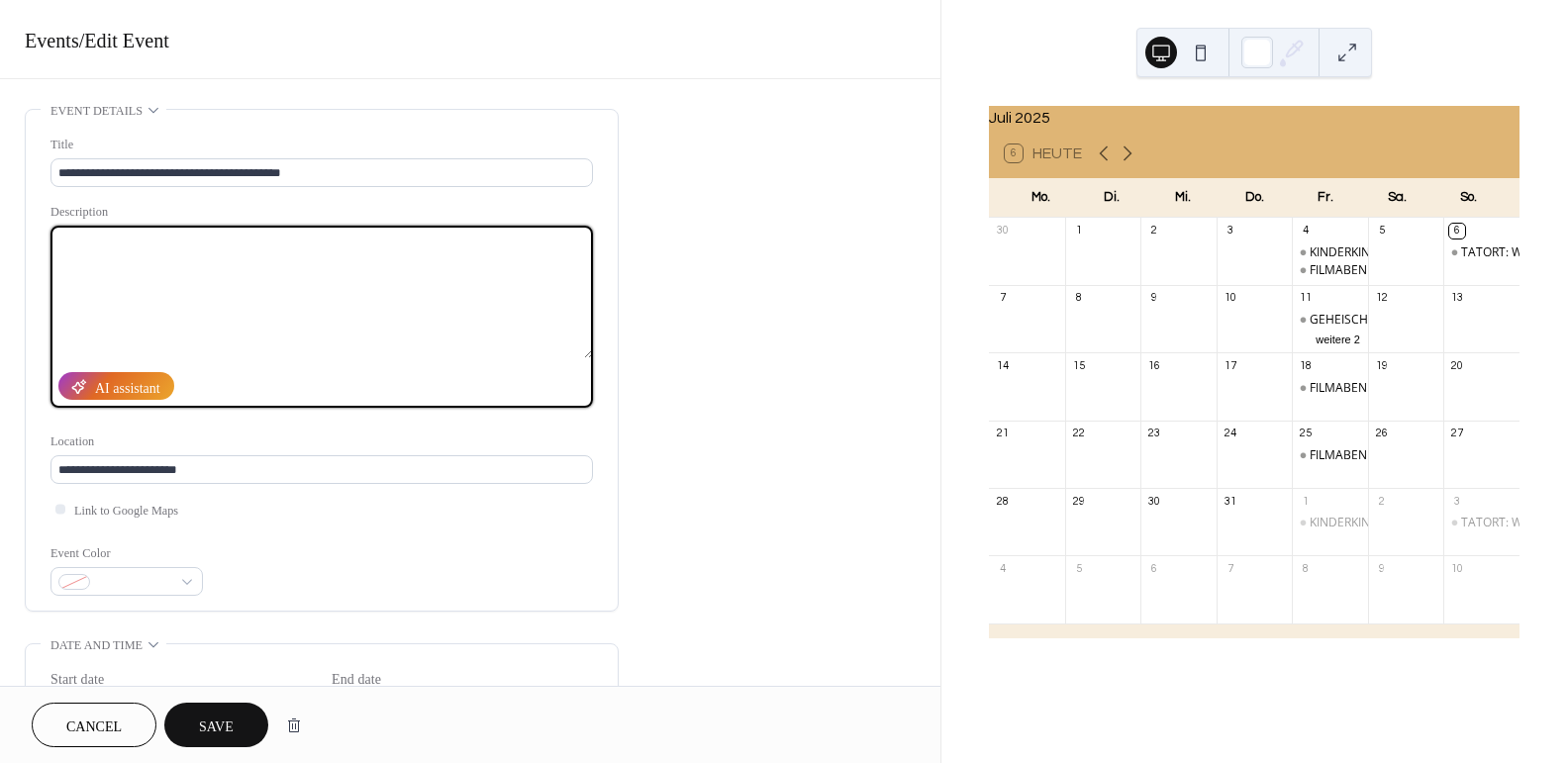 scroll, scrollTop: 0, scrollLeft: 0, axis: both 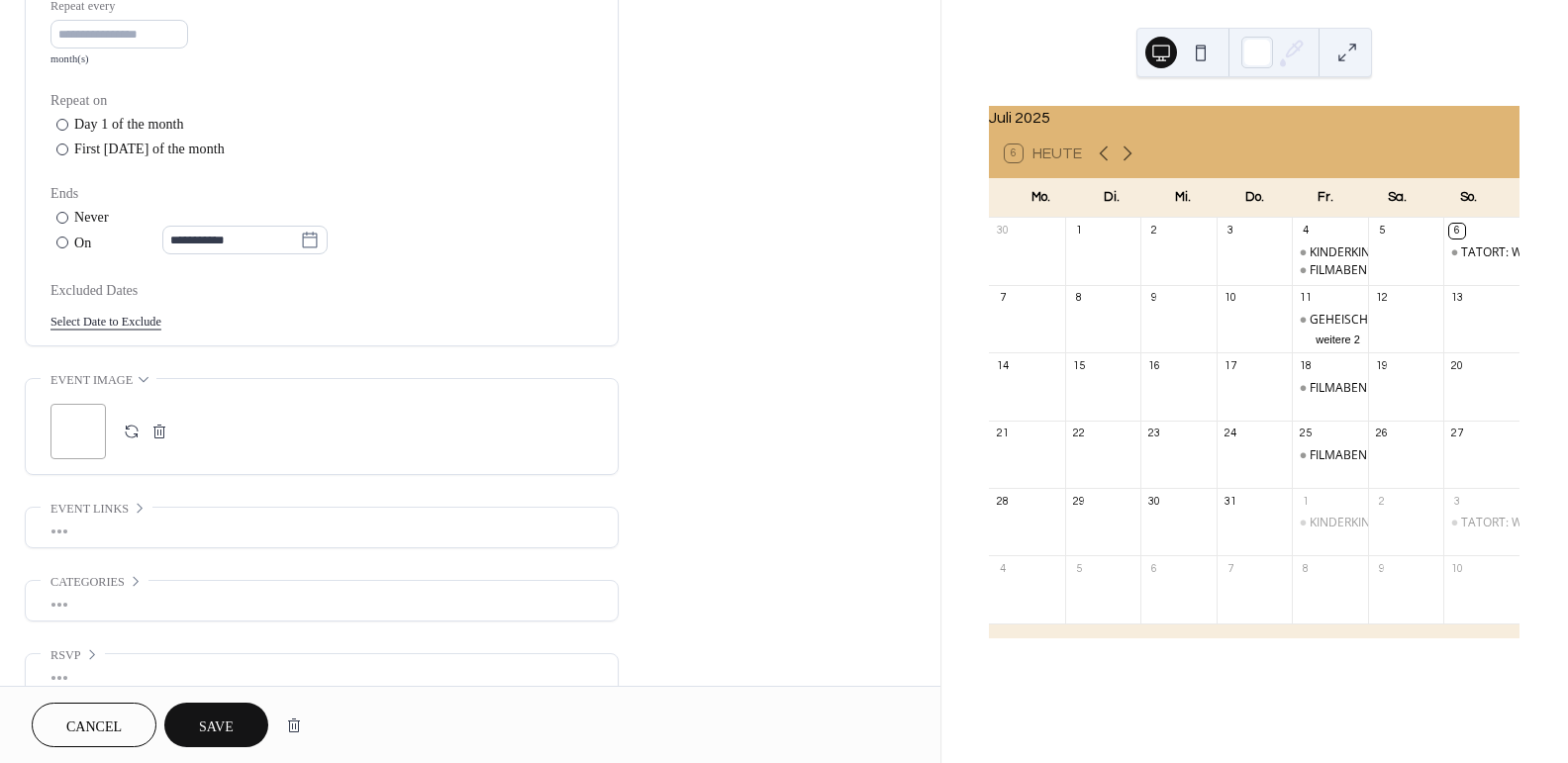 type 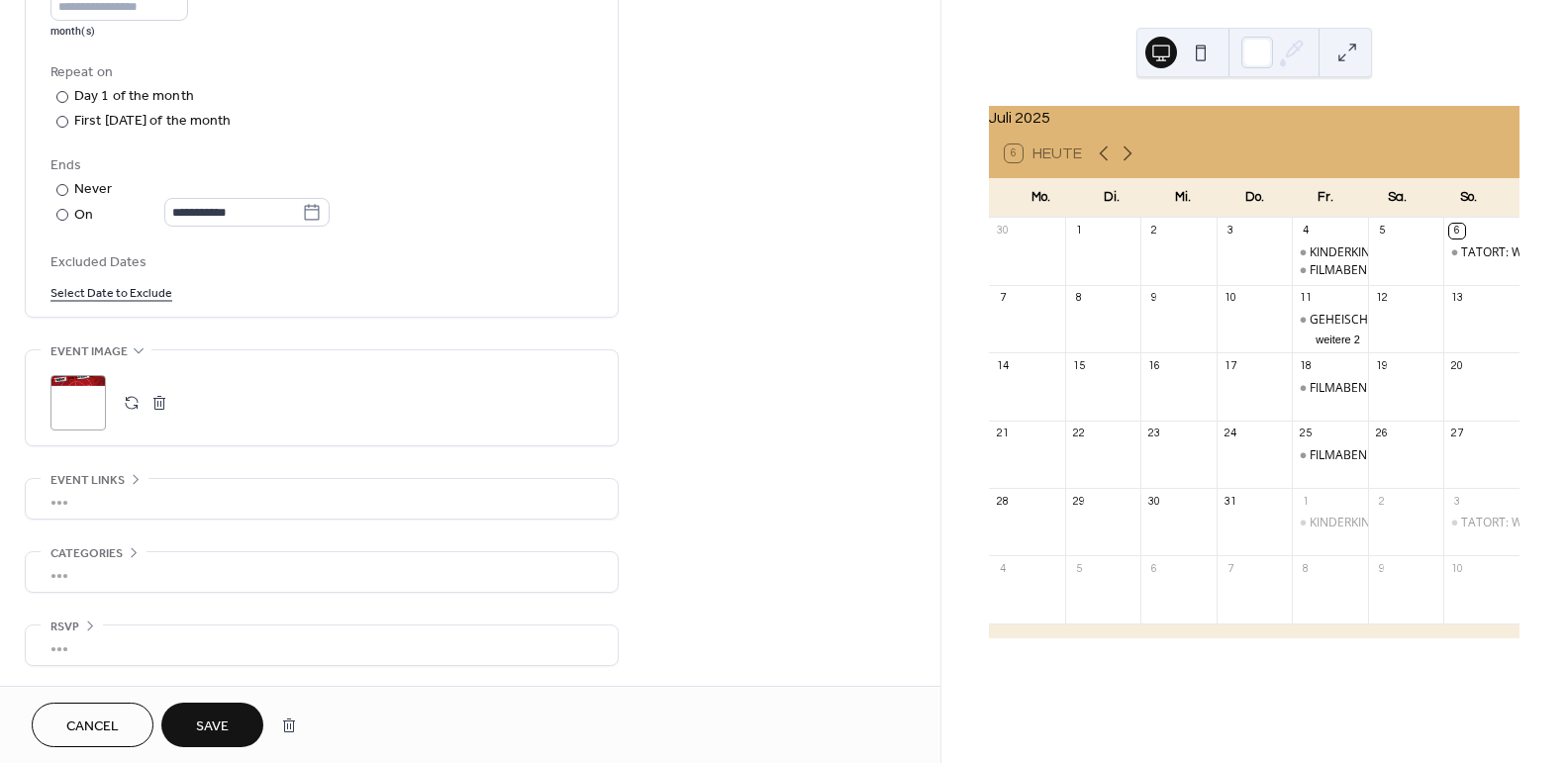 click on "Save" at bounding box center [212, 726] 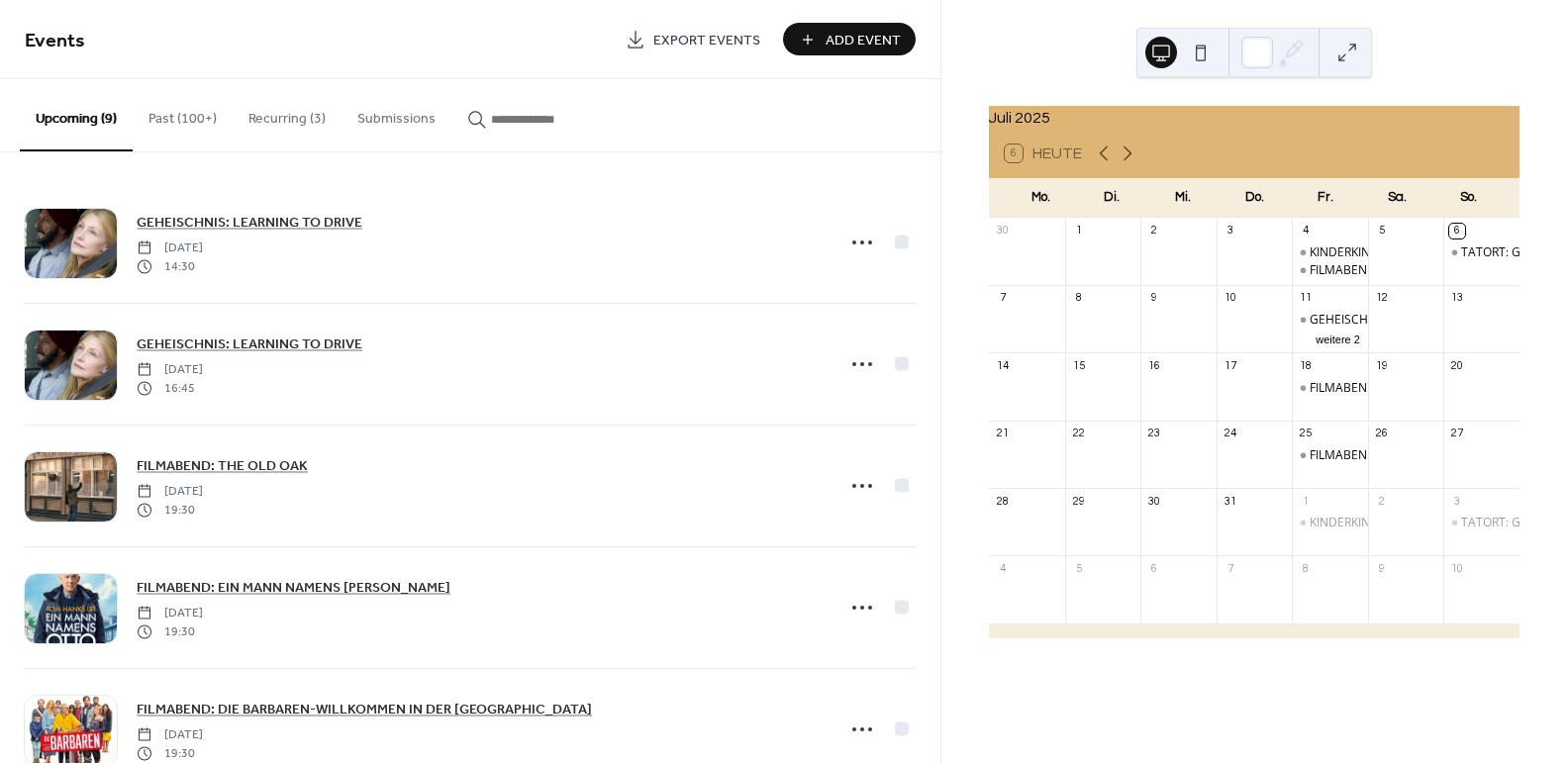 scroll, scrollTop: 0, scrollLeft: 0, axis: both 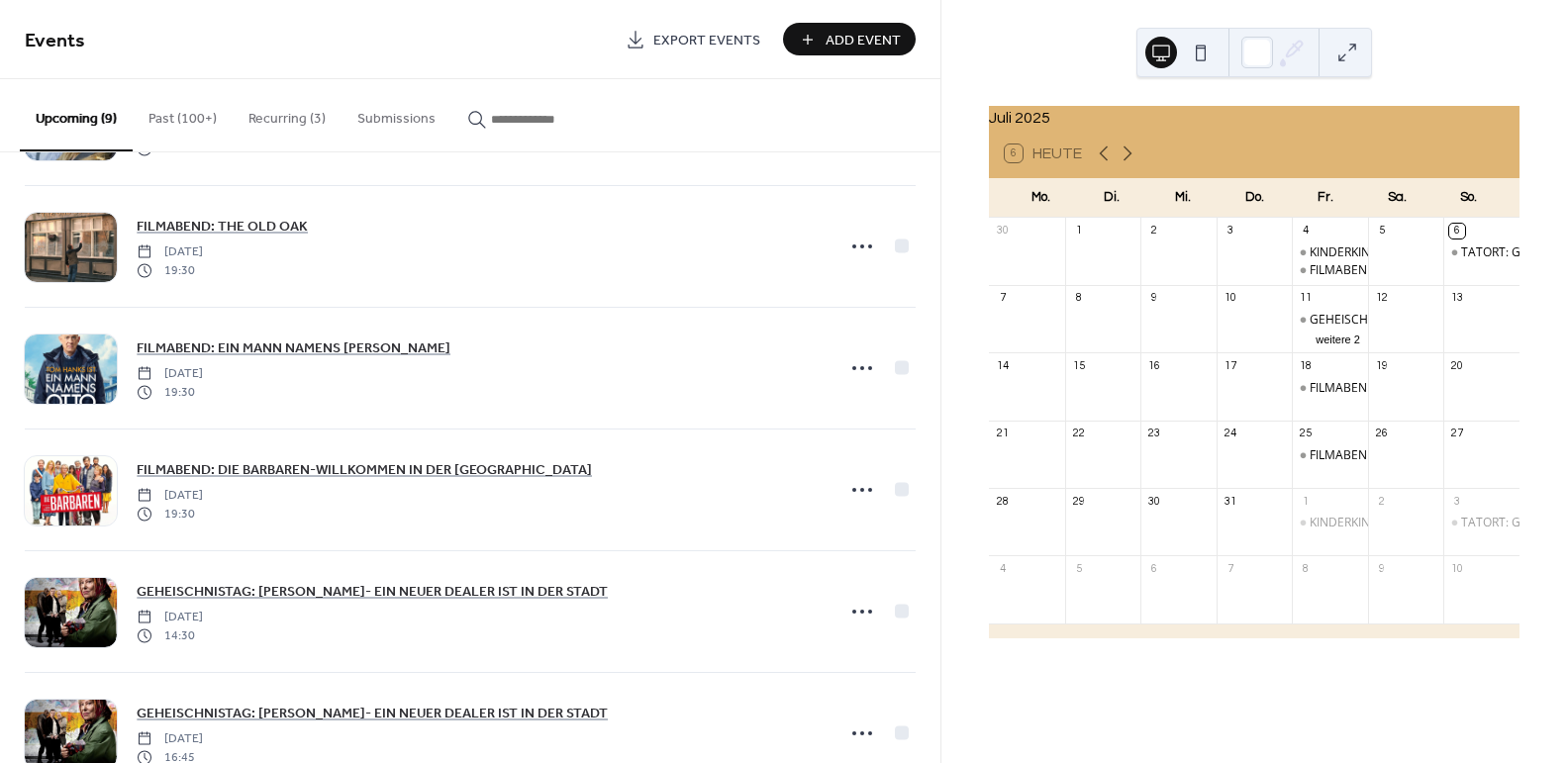 click on "Recurring  (3)" at bounding box center [287, 114] 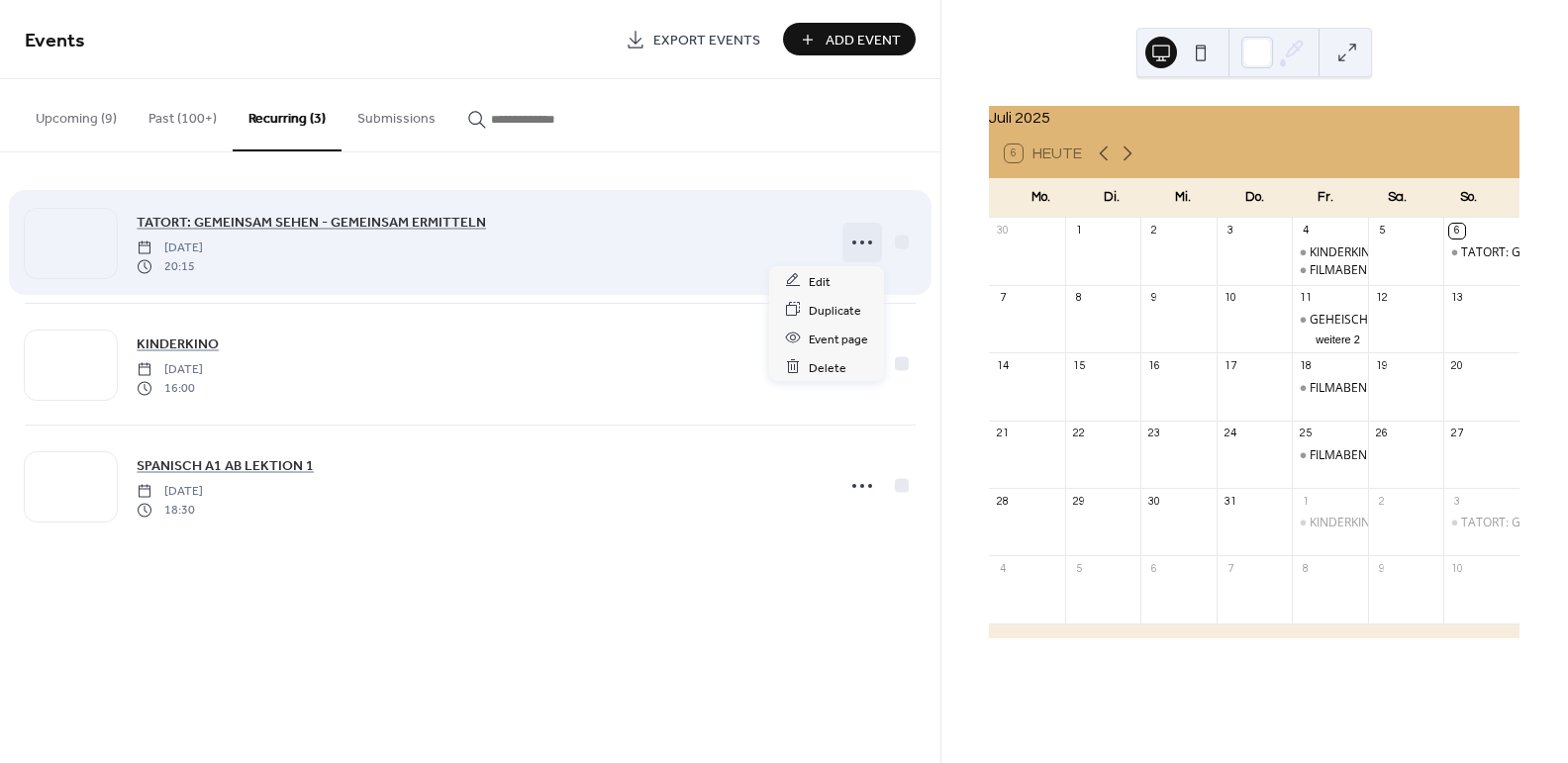 click 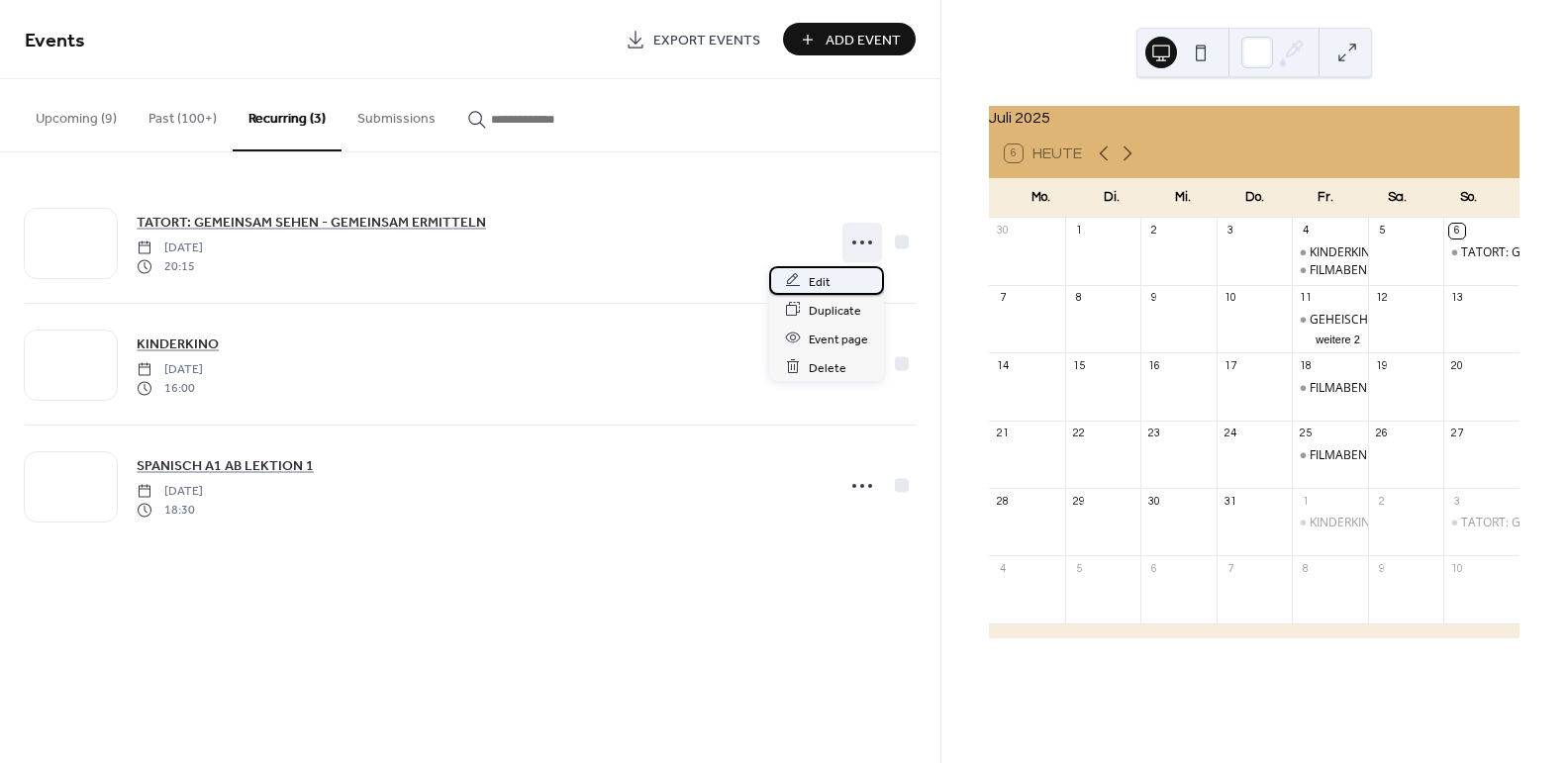 click on "Edit" at bounding box center (827, 280) 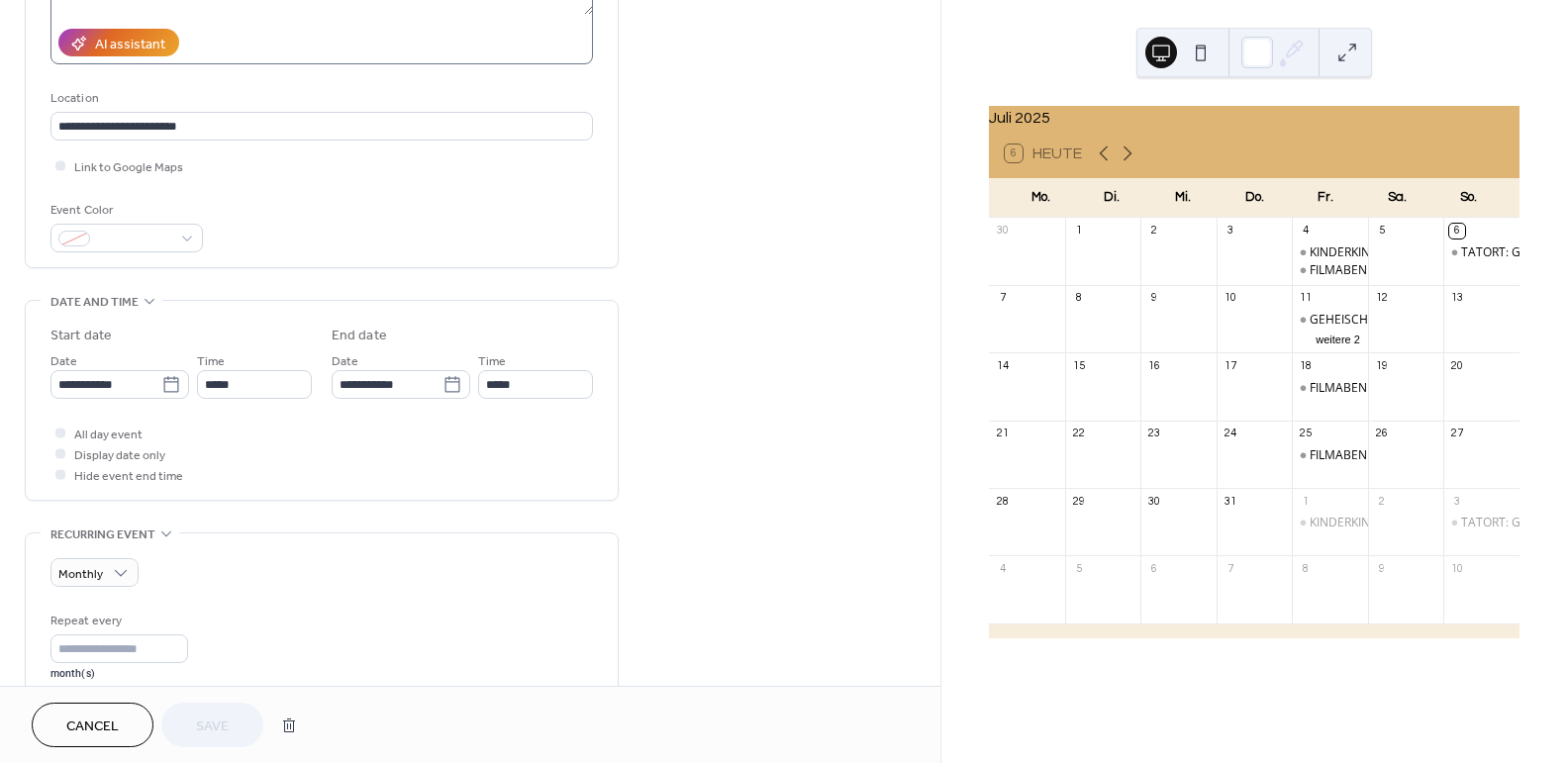 scroll, scrollTop: 359, scrollLeft: 0, axis: vertical 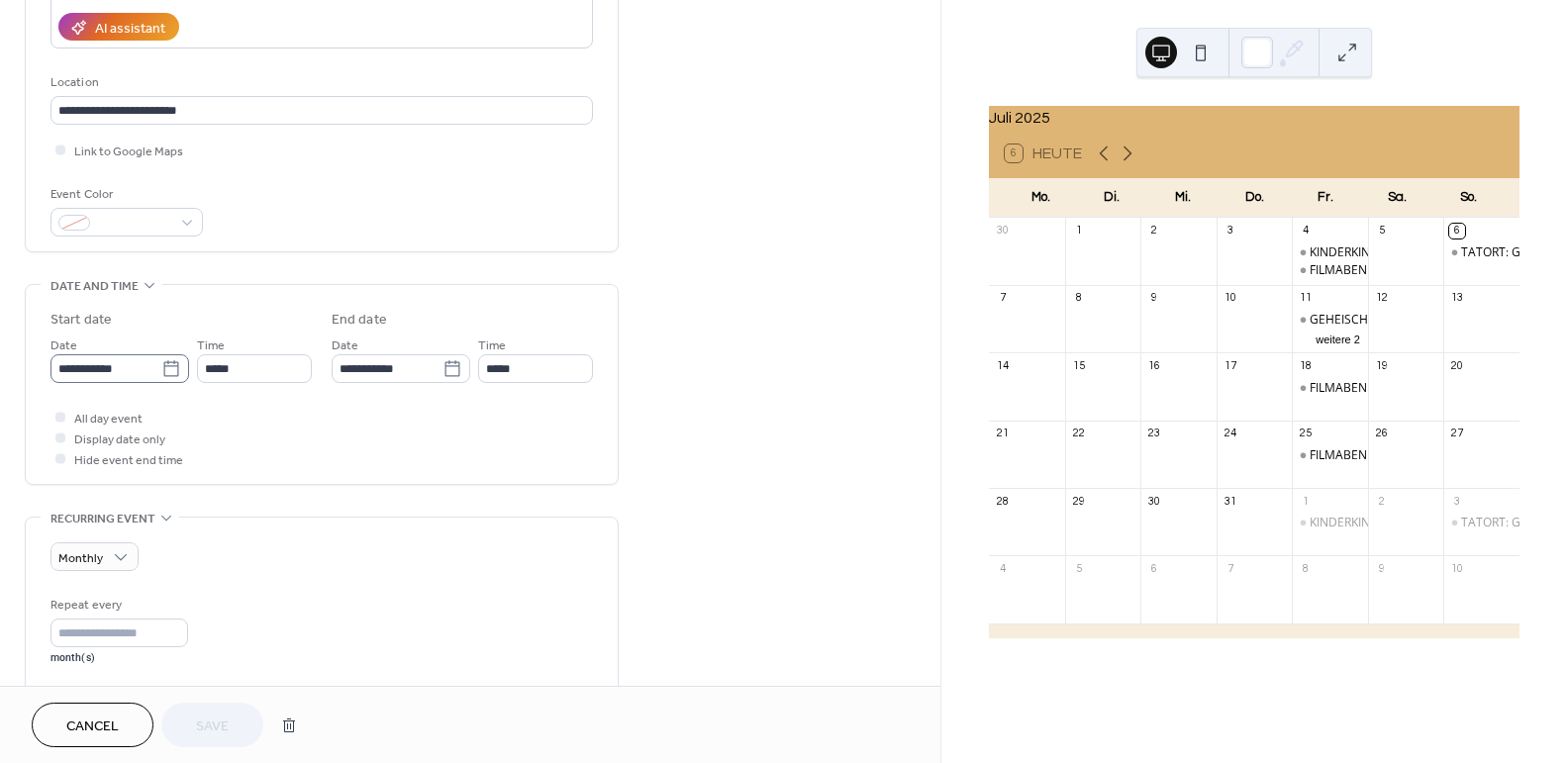 click 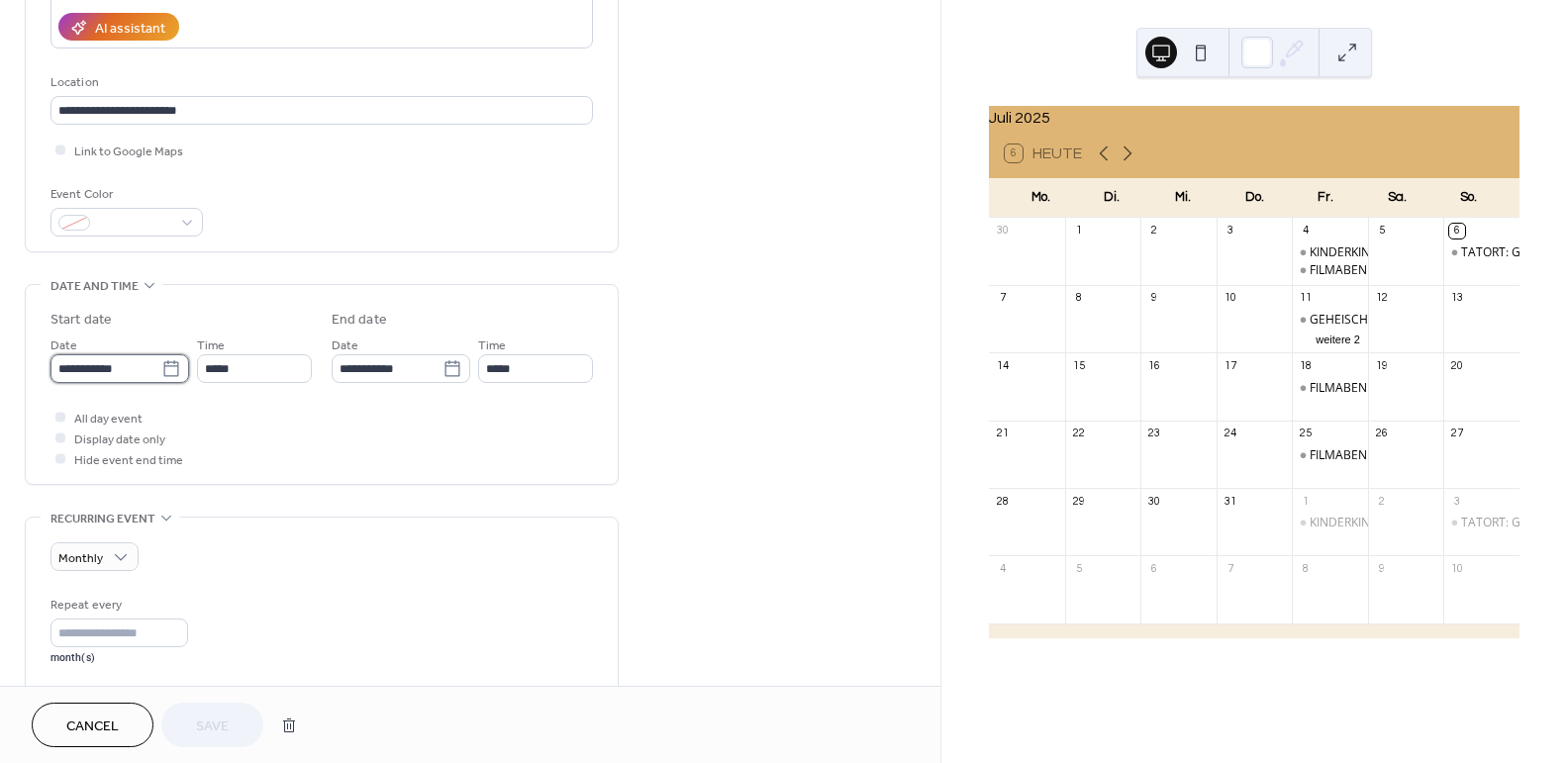 click on "**********" at bounding box center [106, 368] 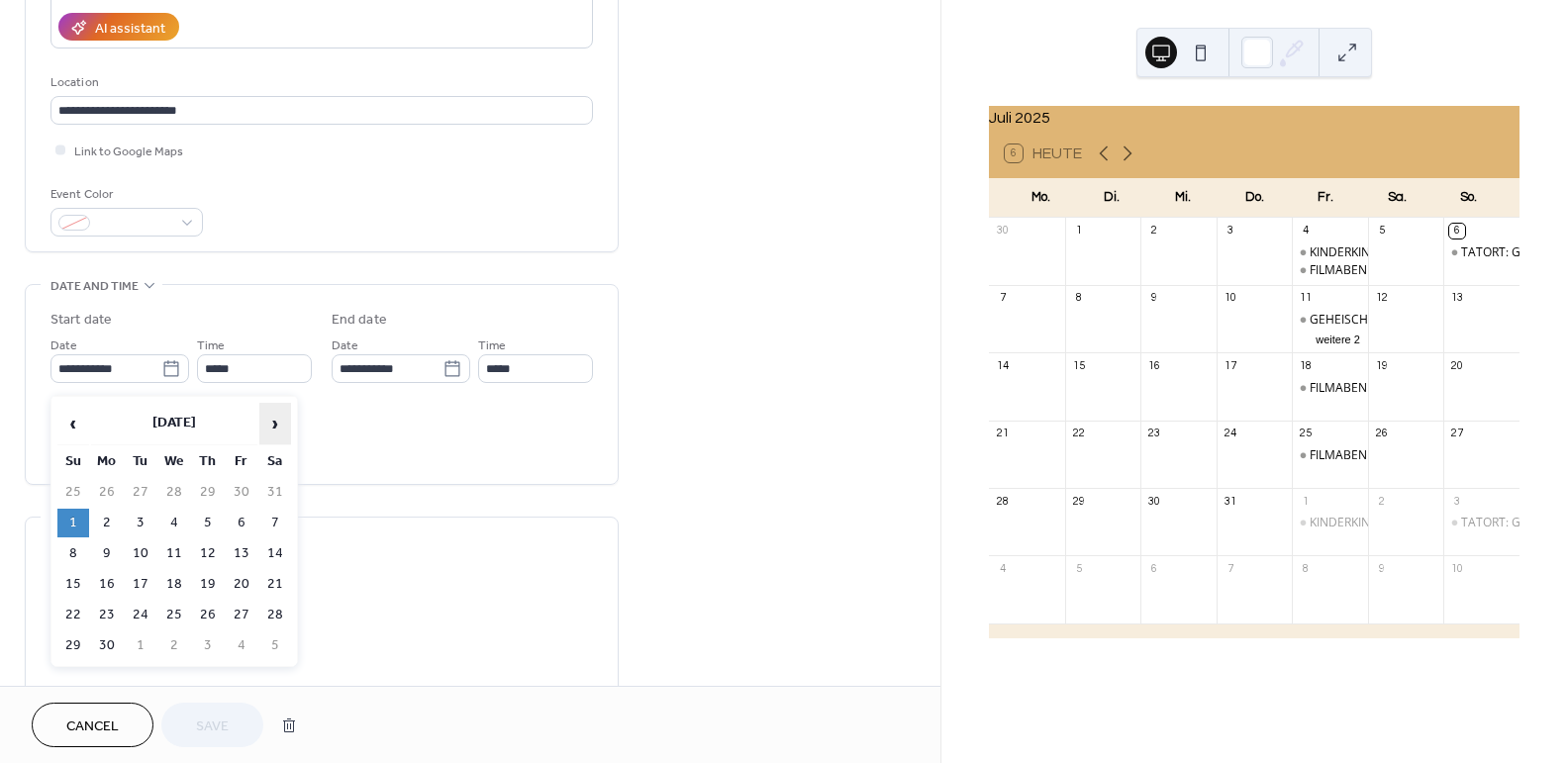 click on "›" at bounding box center [275, 424] 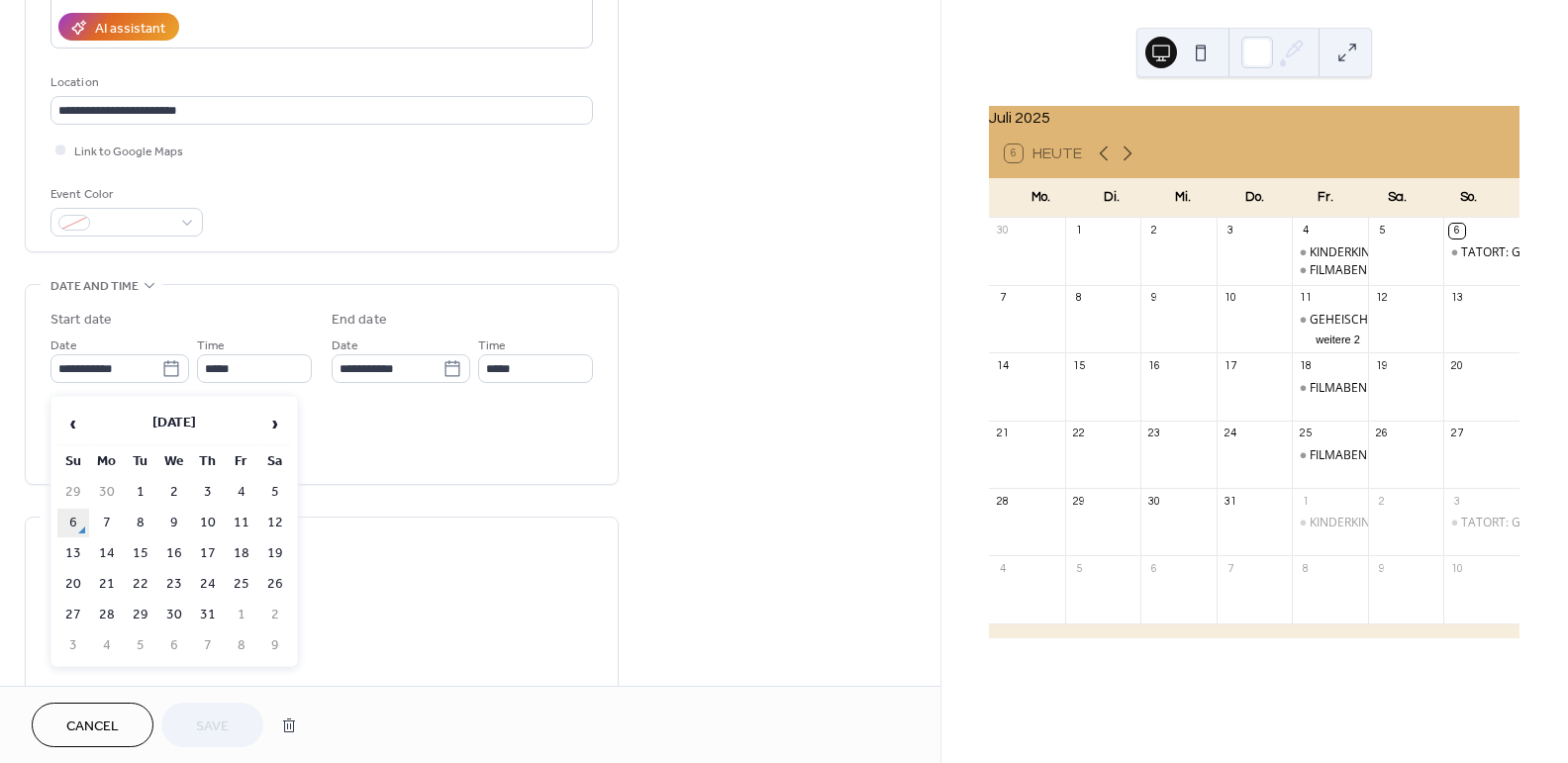 click on "6" at bounding box center (73, 523) 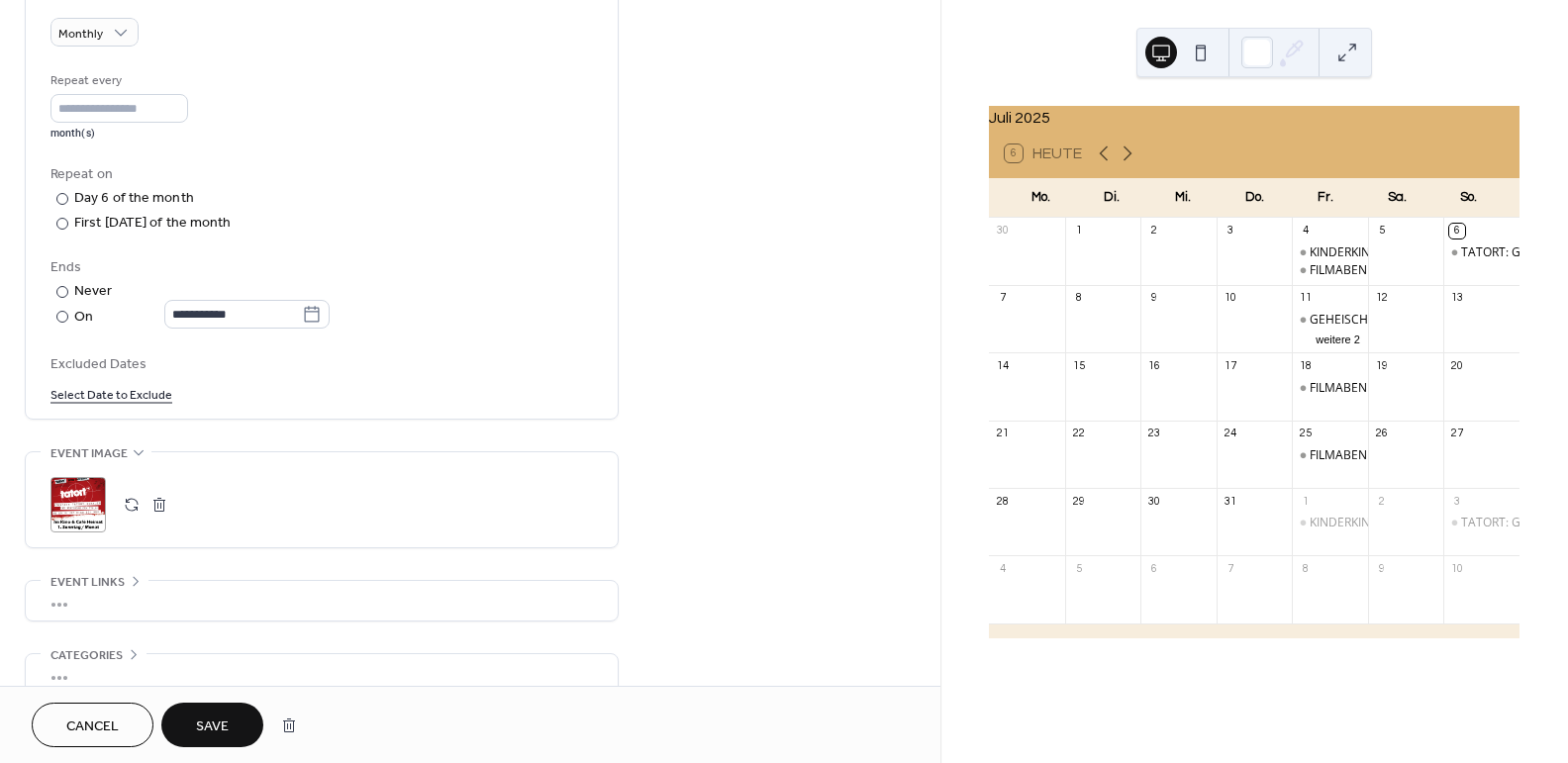 scroll, scrollTop: 997, scrollLeft: 0, axis: vertical 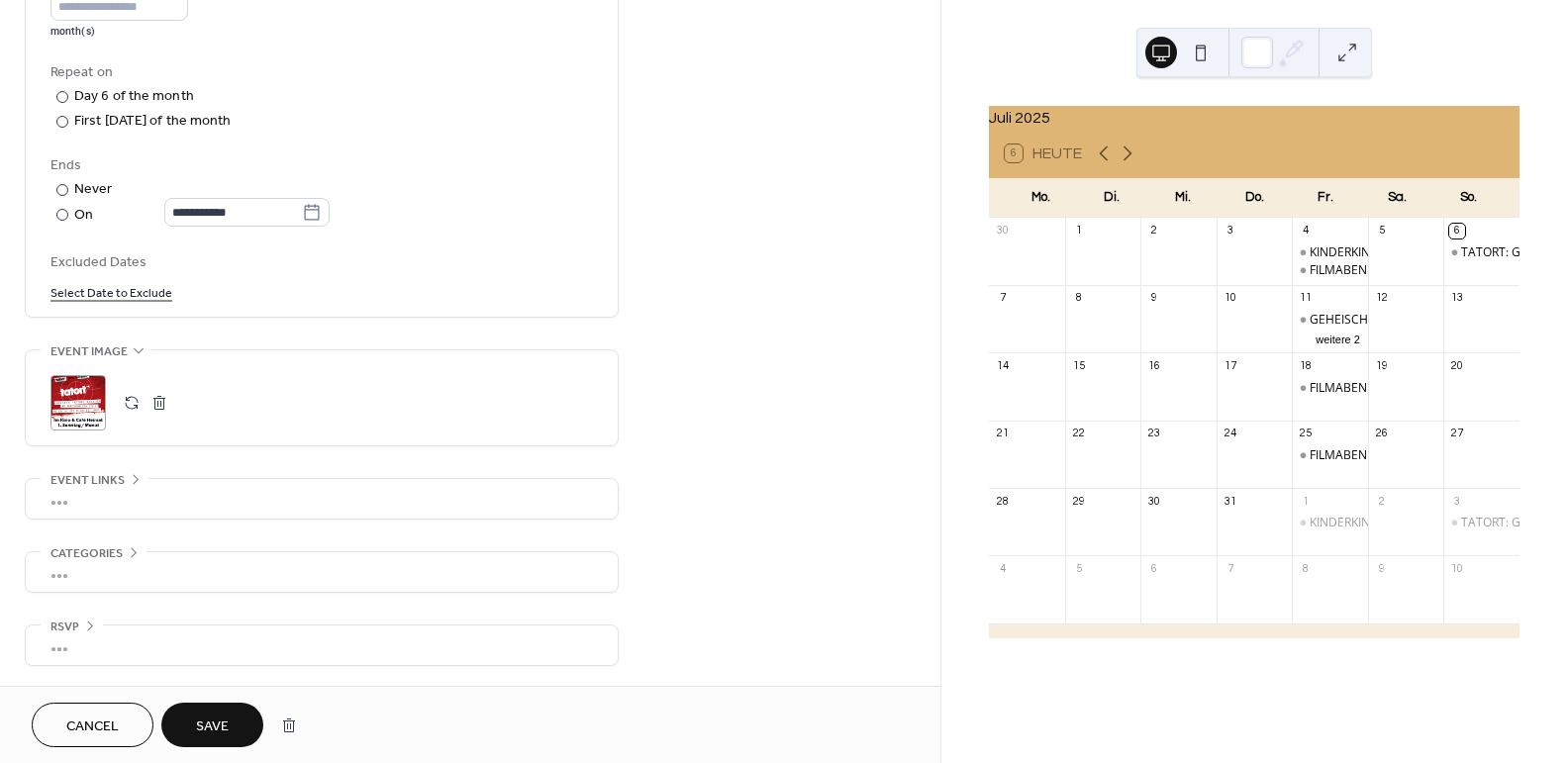 click on "•••" at bounding box center (322, 499) 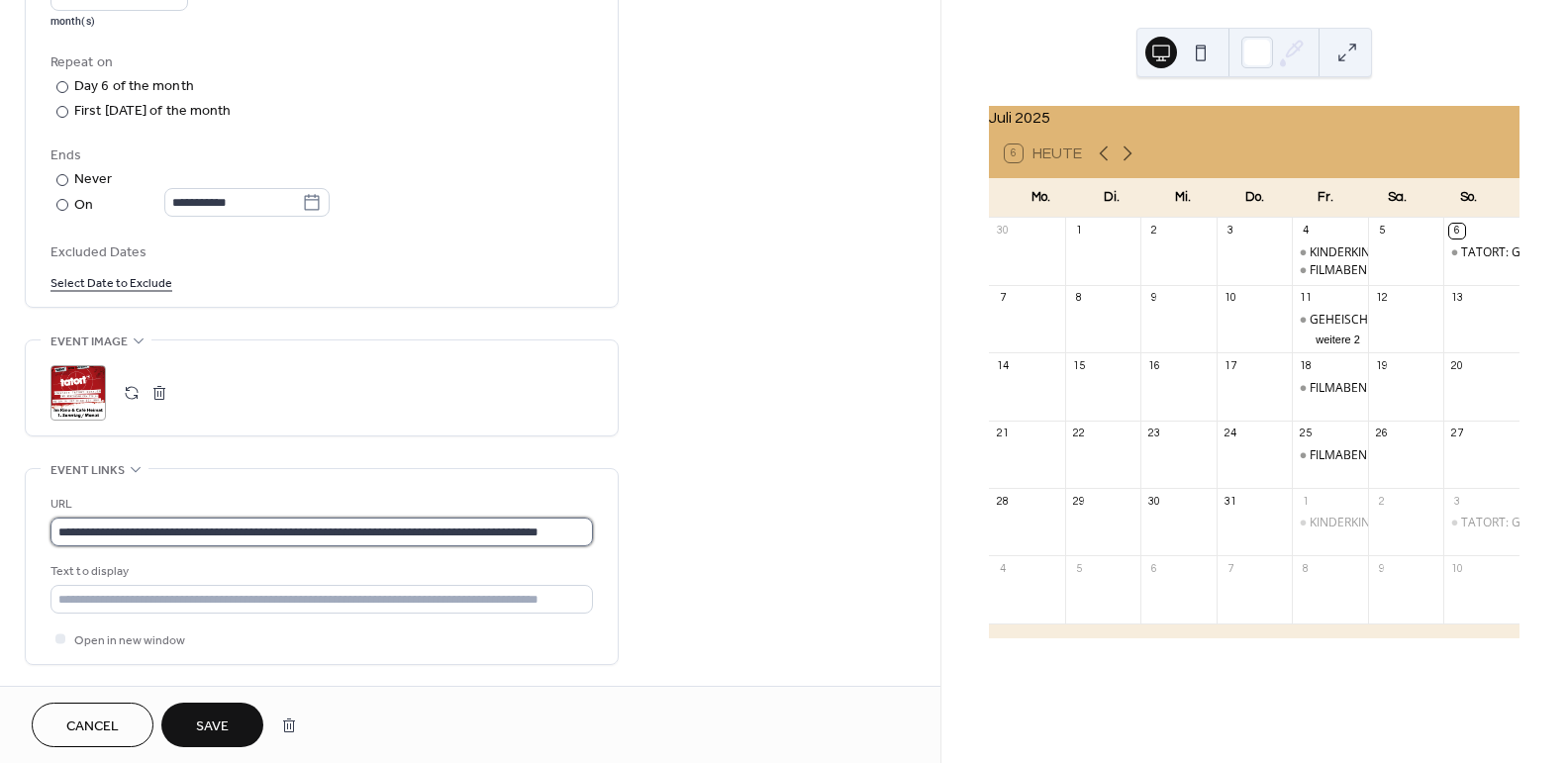 click on "**********" at bounding box center (322, 531) 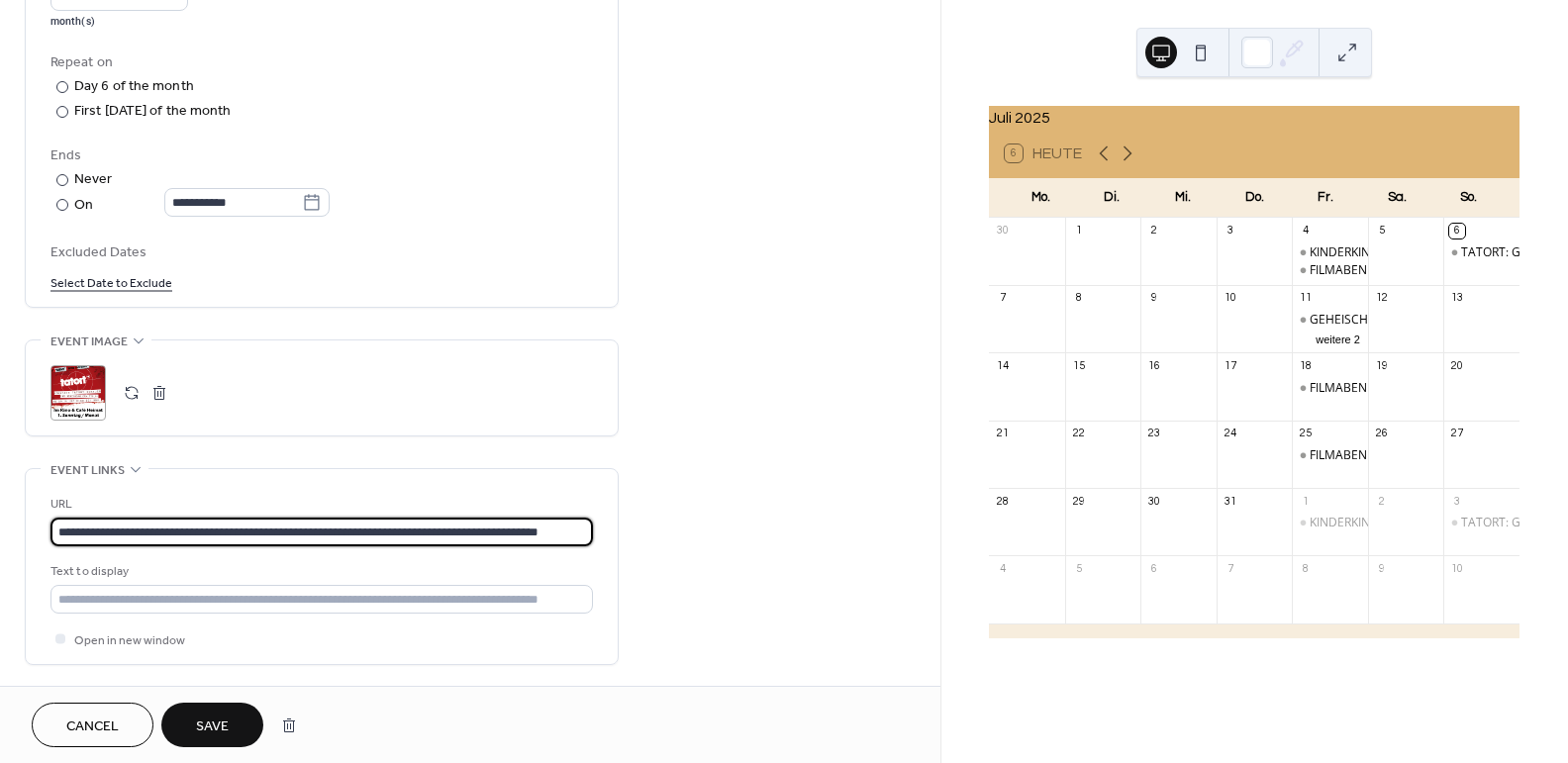 click on "**********" at bounding box center (322, 531) 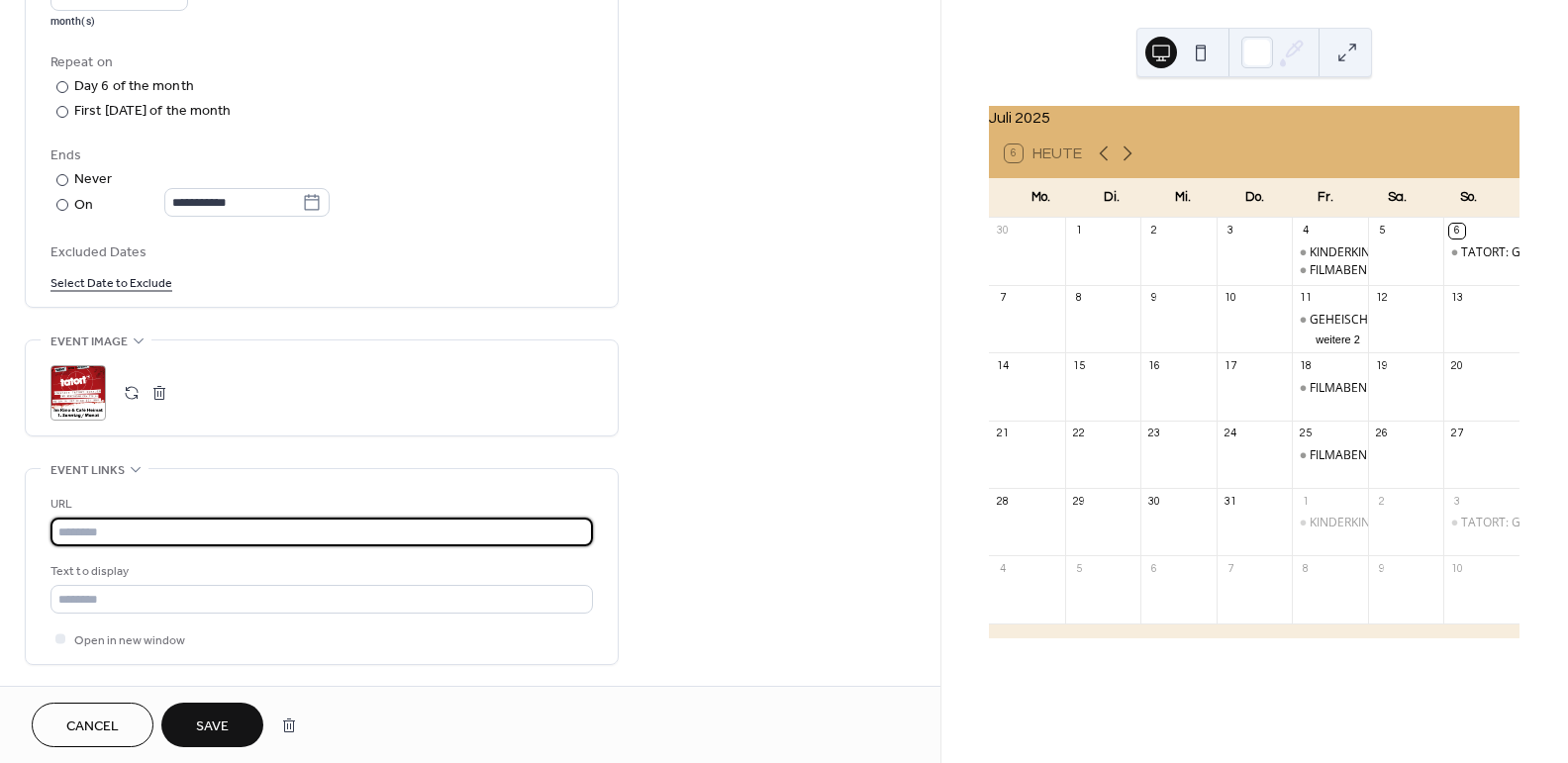 type 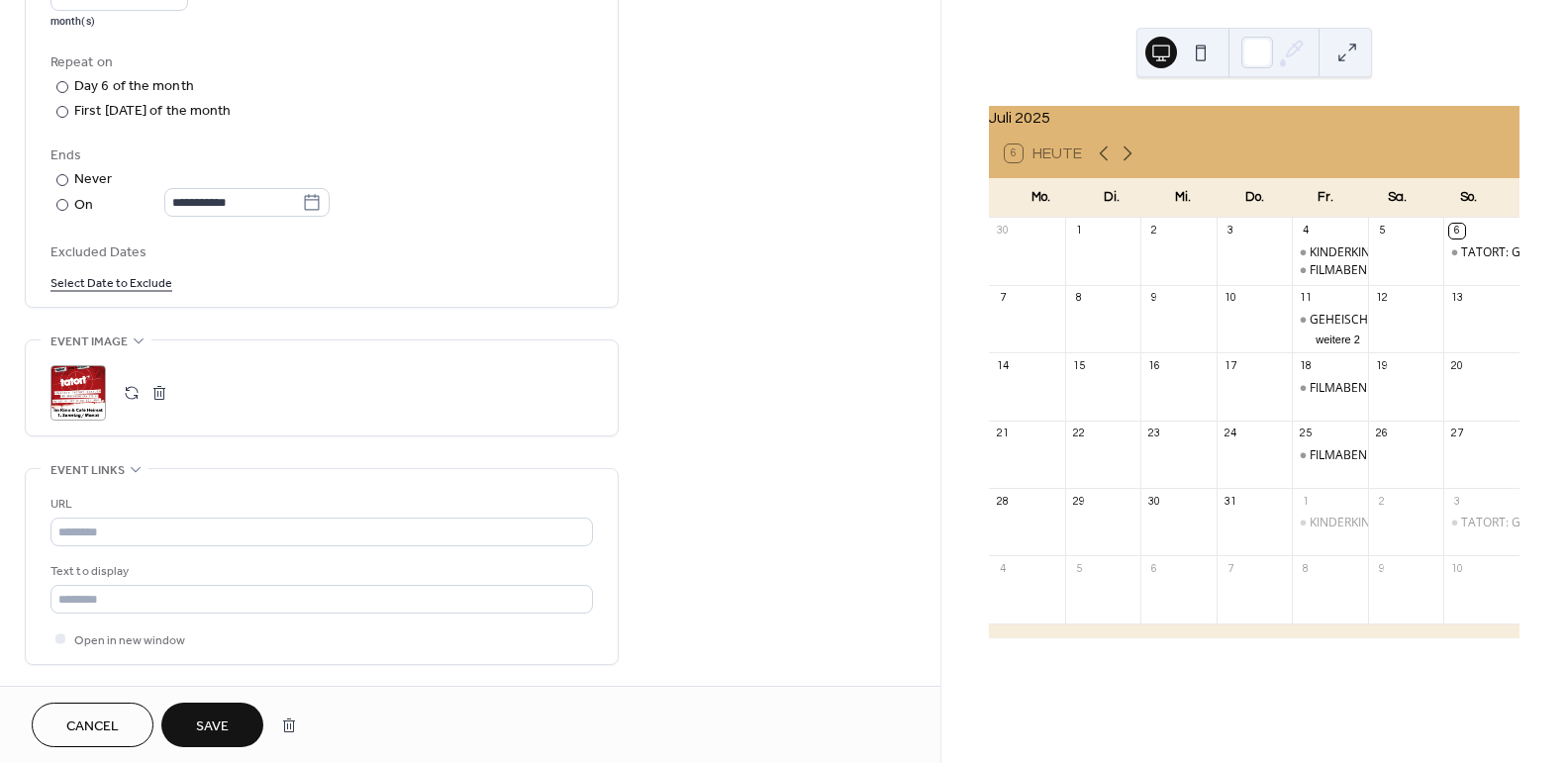click on "Save" at bounding box center [212, 726] 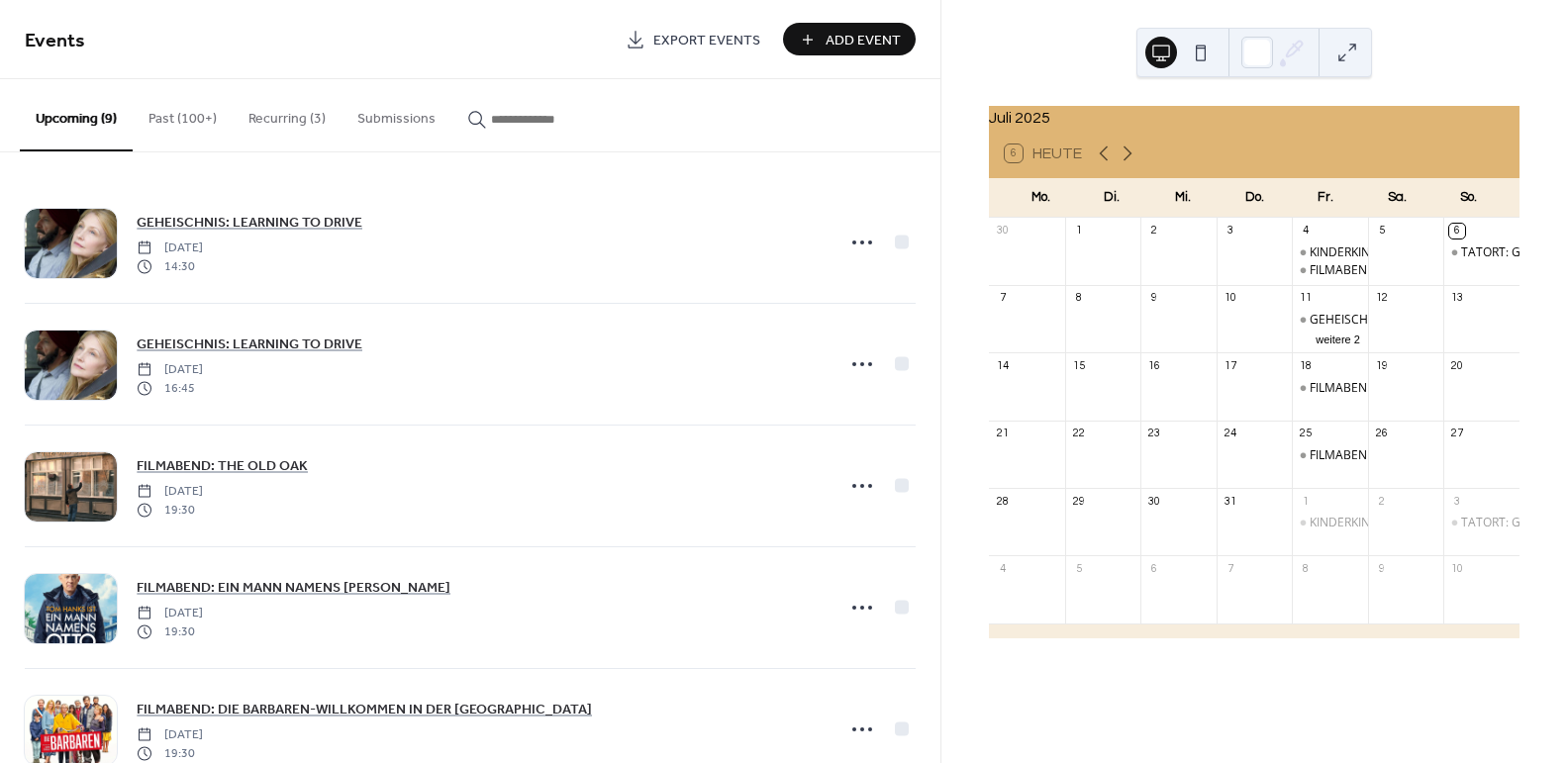 scroll, scrollTop: 0, scrollLeft: 0, axis: both 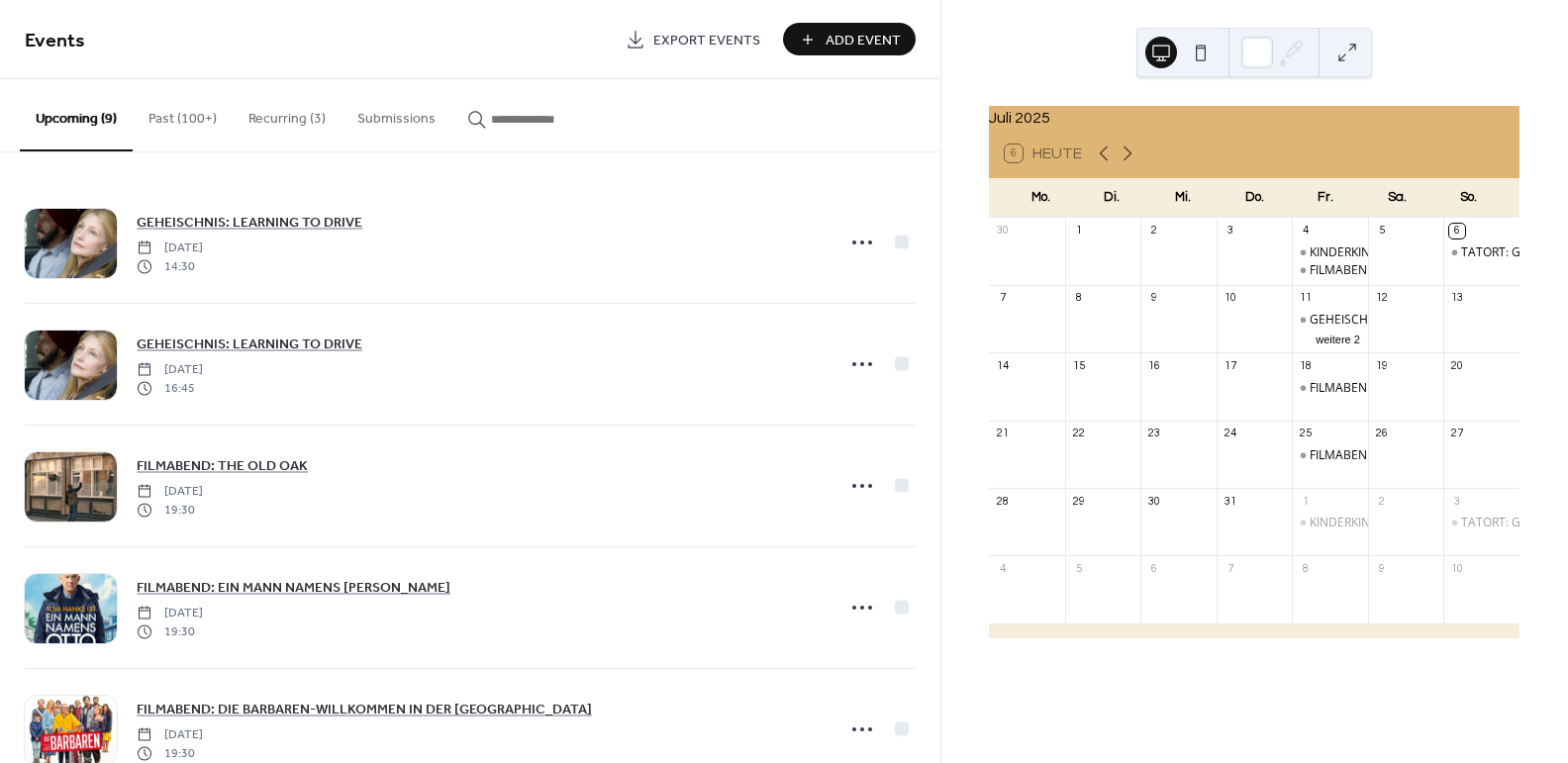 click on "Recurring  (3)" at bounding box center [287, 114] 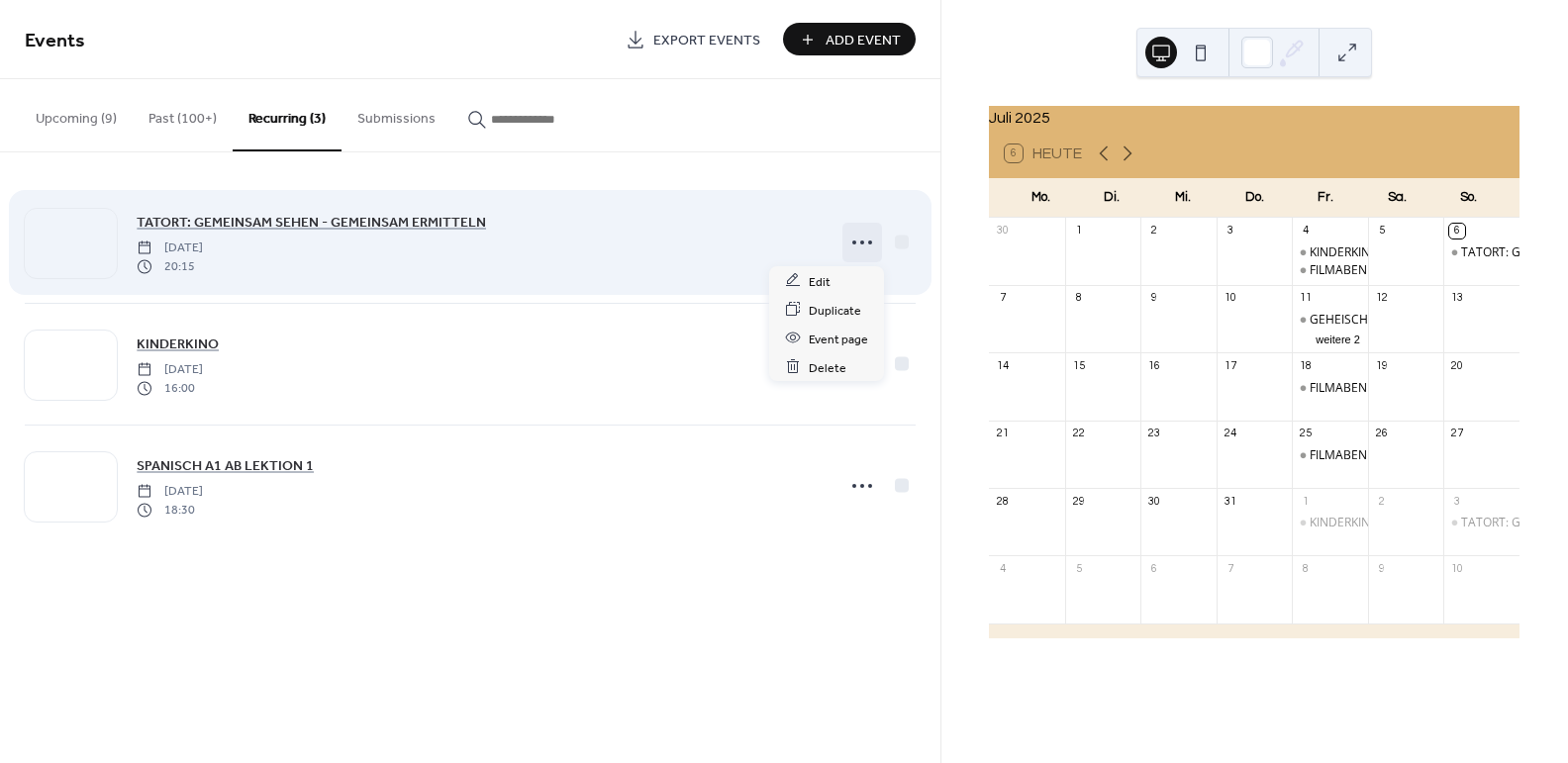 click 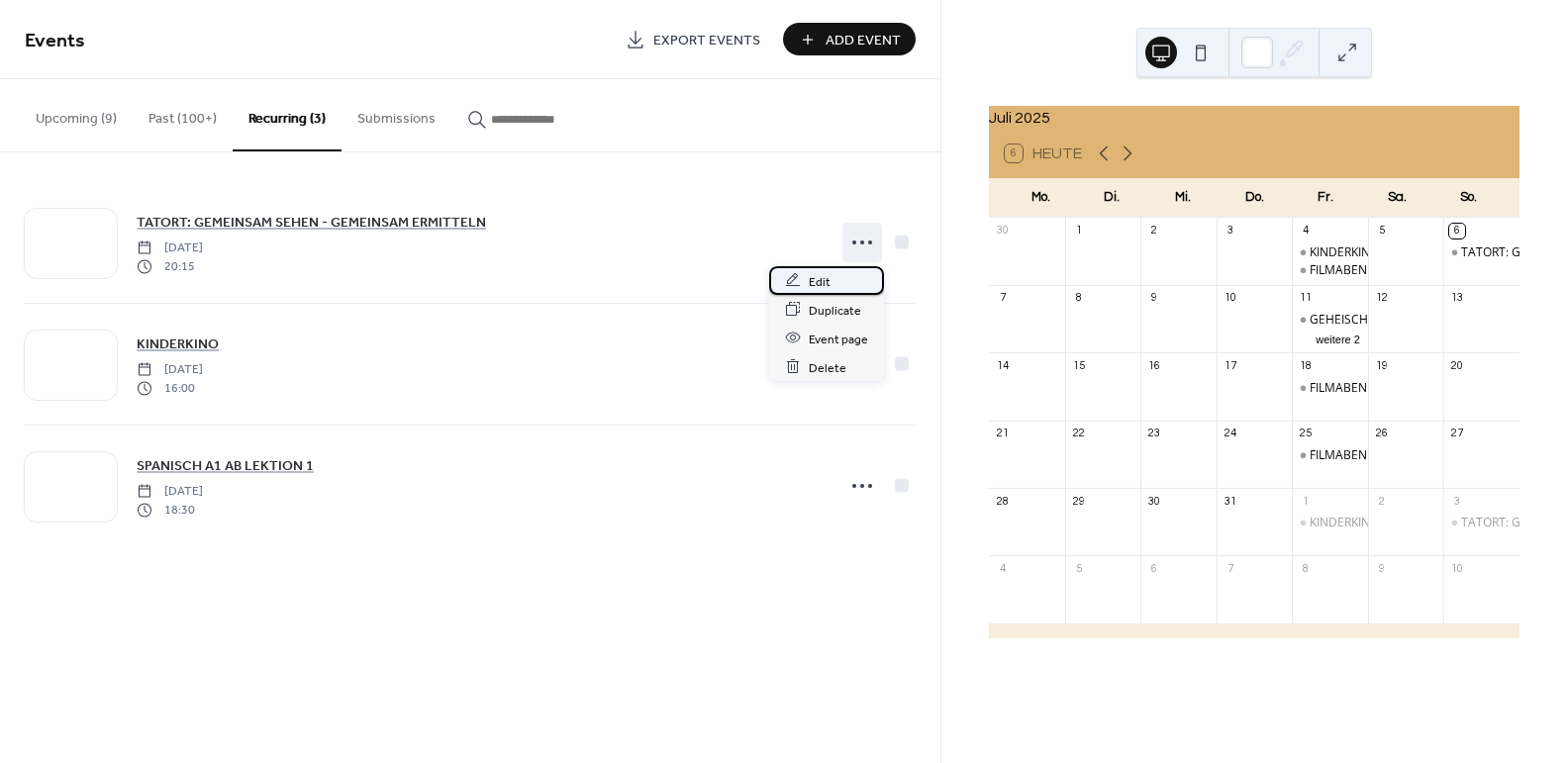 click on "Edit" at bounding box center [820, 281] 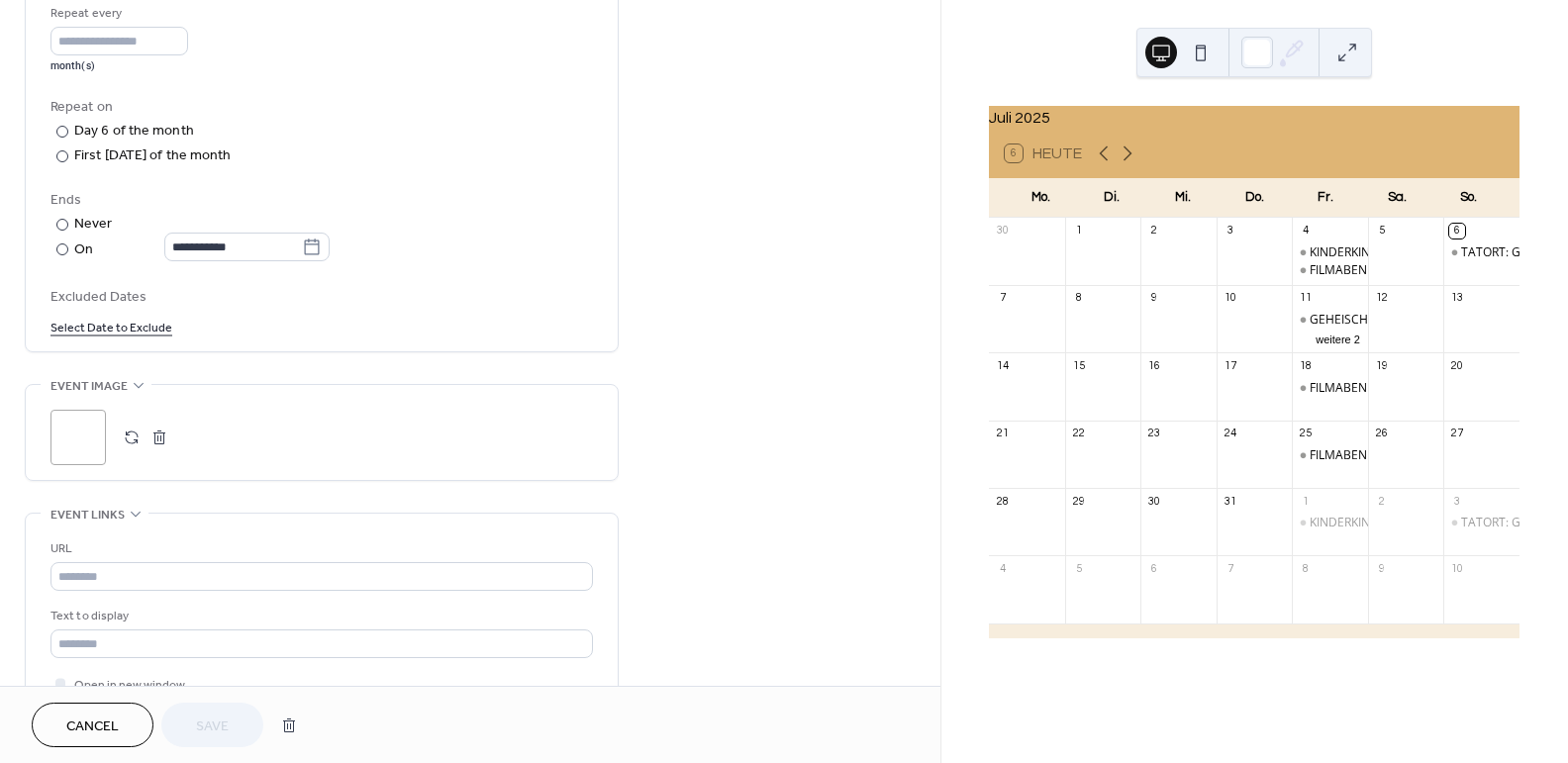 scroll, scrollTop: 1018, scrollLeft: 0, axis: vertical 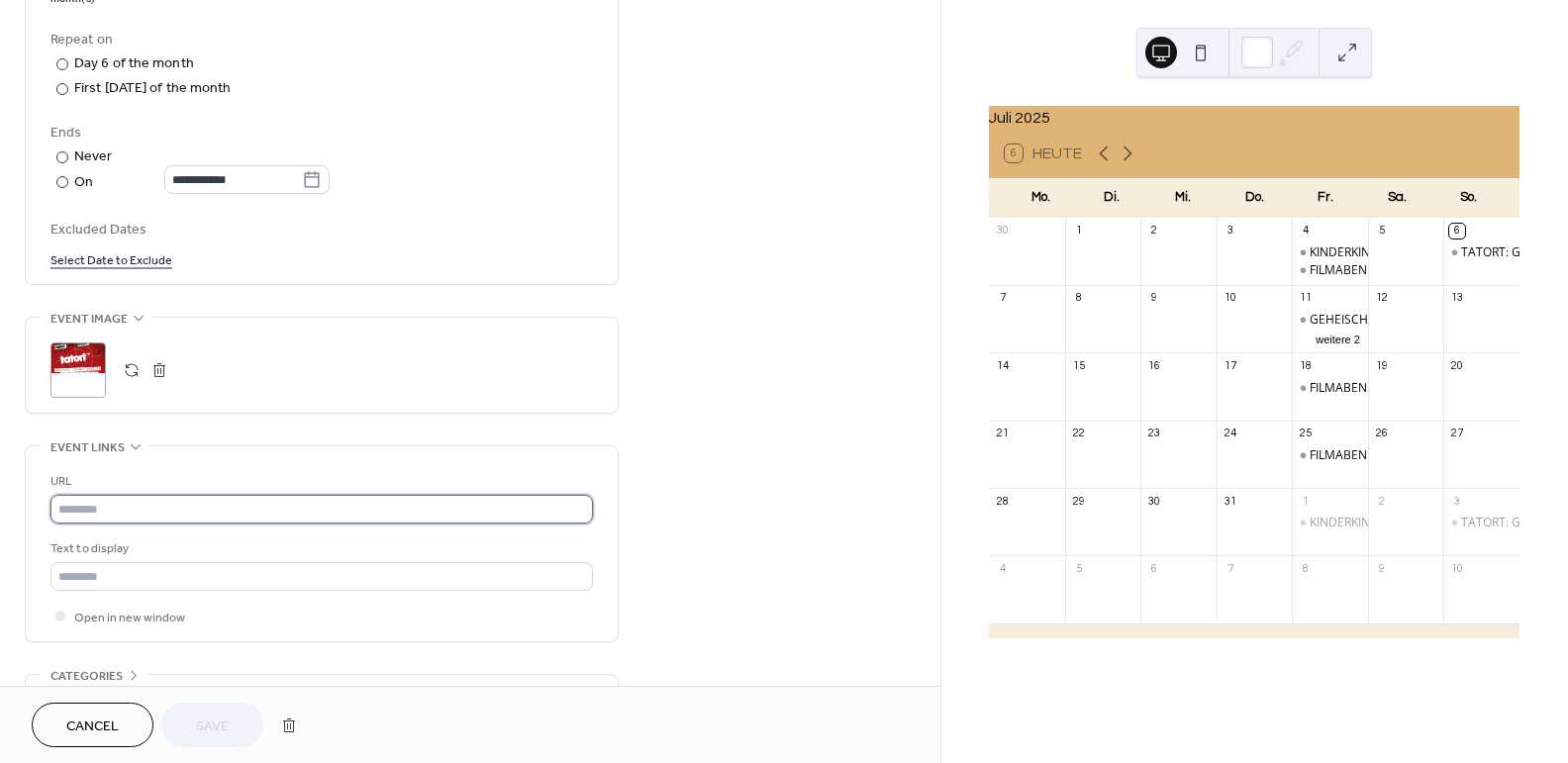 click at bounding box center (322, 509) 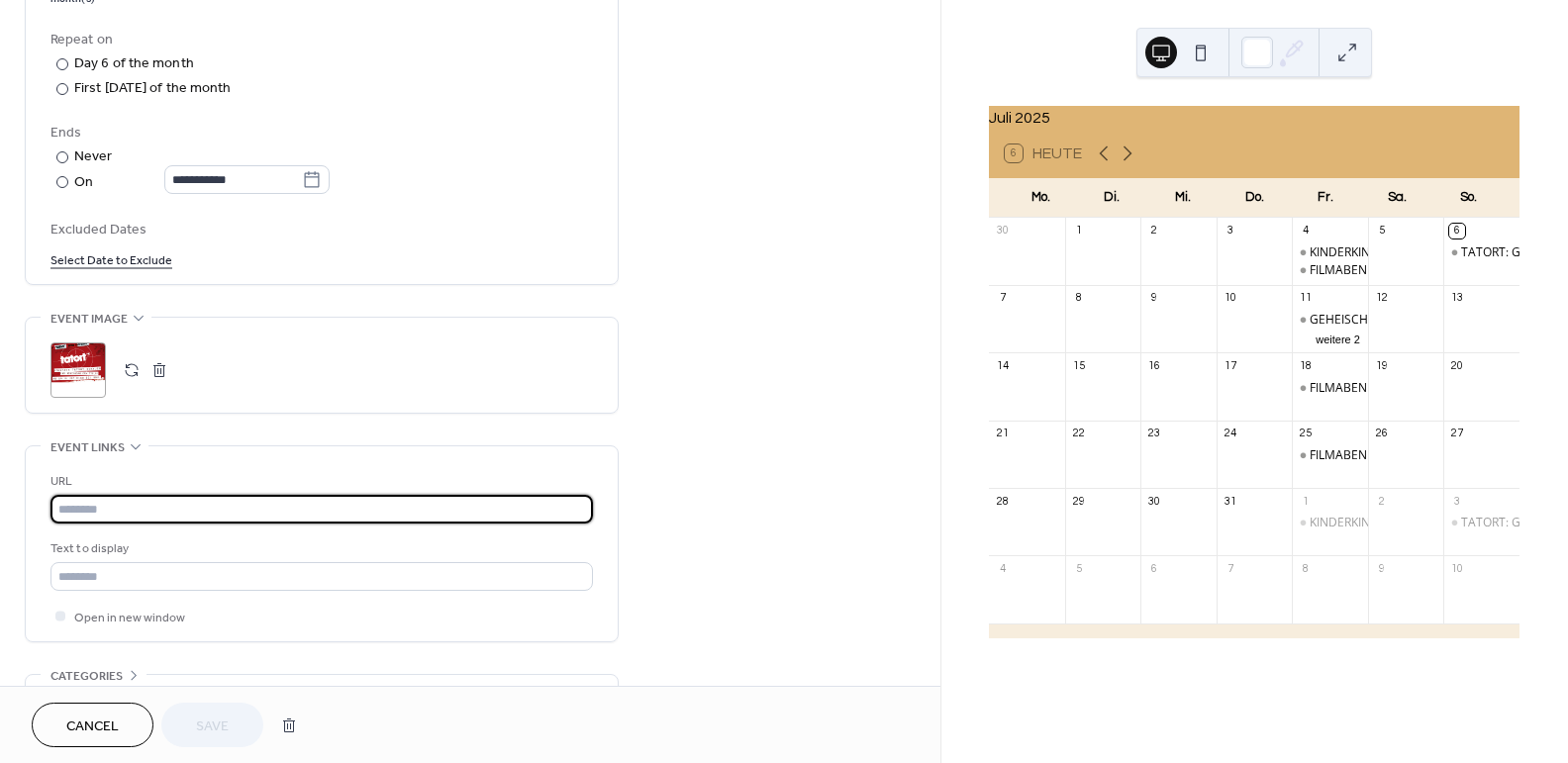 paste on "**********" 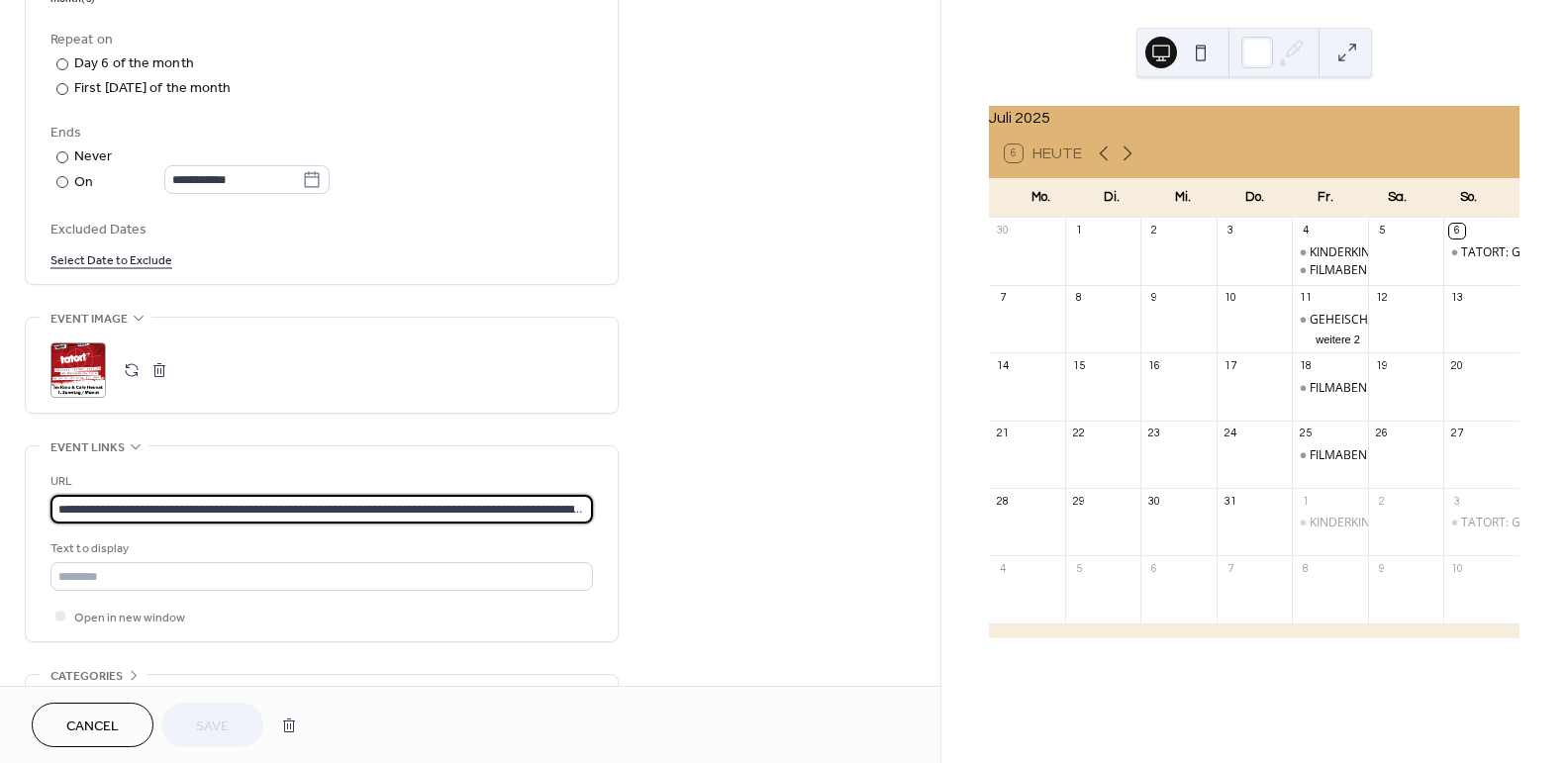 scroll, scrollTop: 0, scrollLeft: 112, axis: horizontal 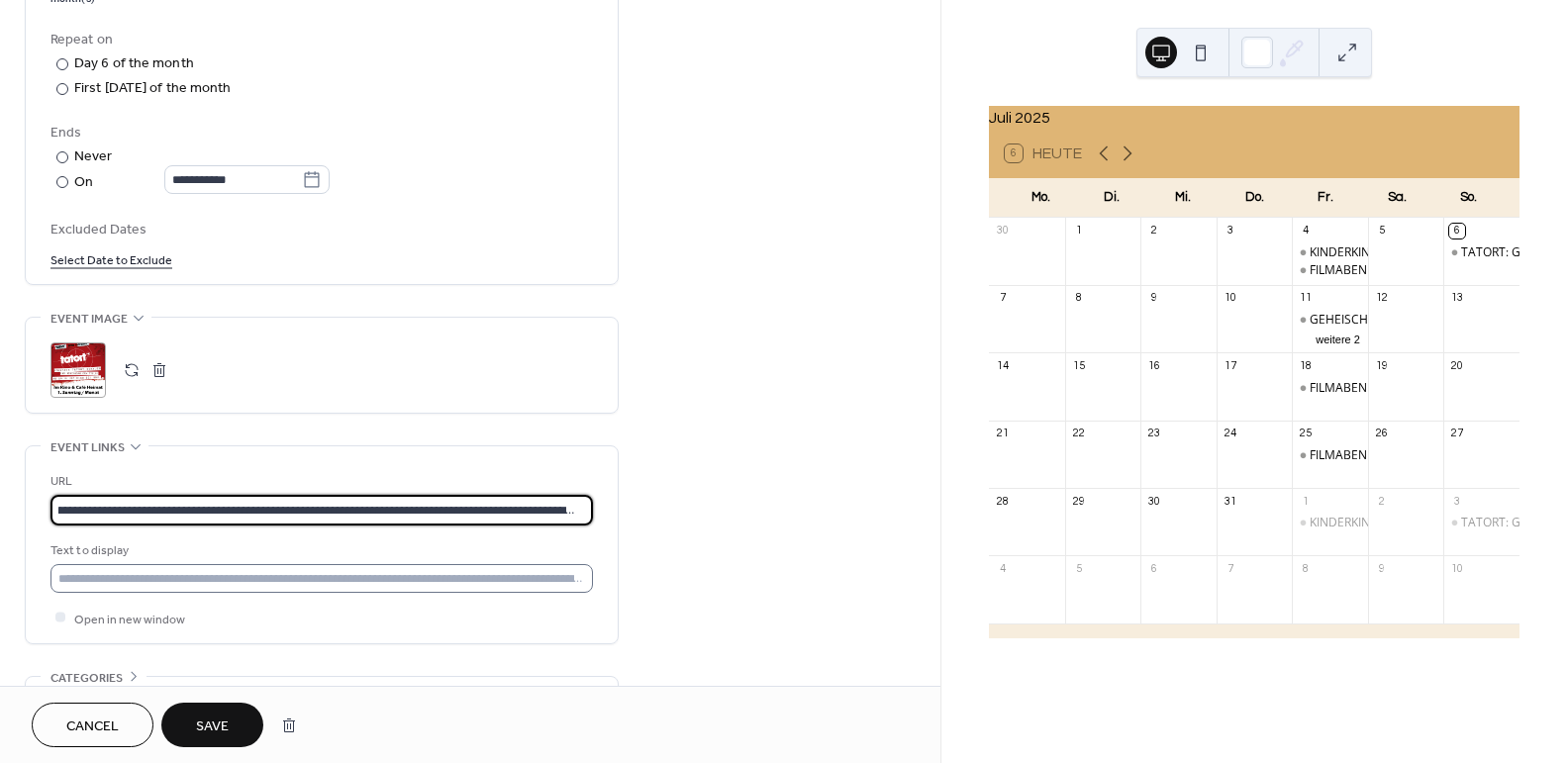 type on "**********" 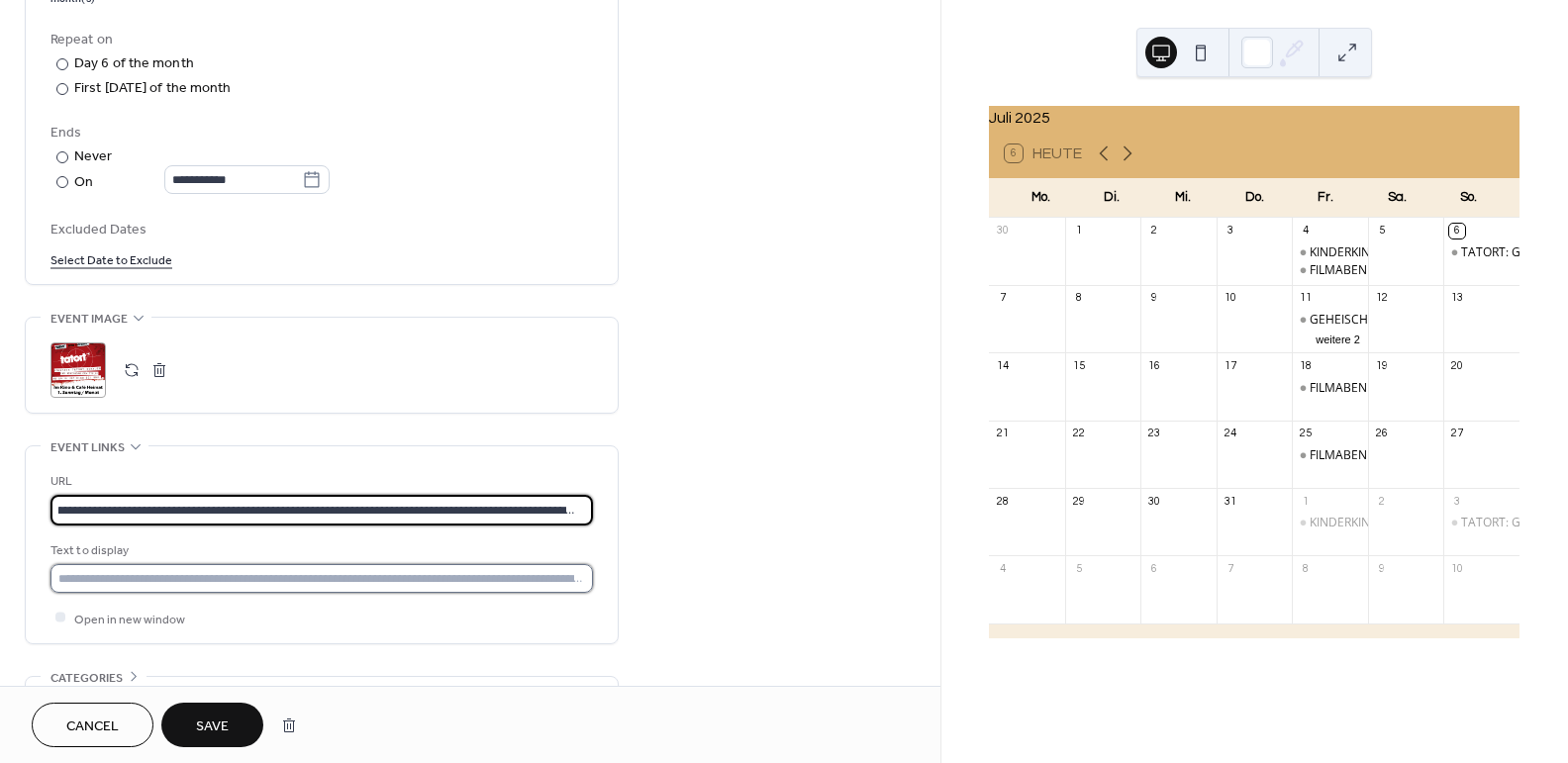 click at bounding box center [322, 578] 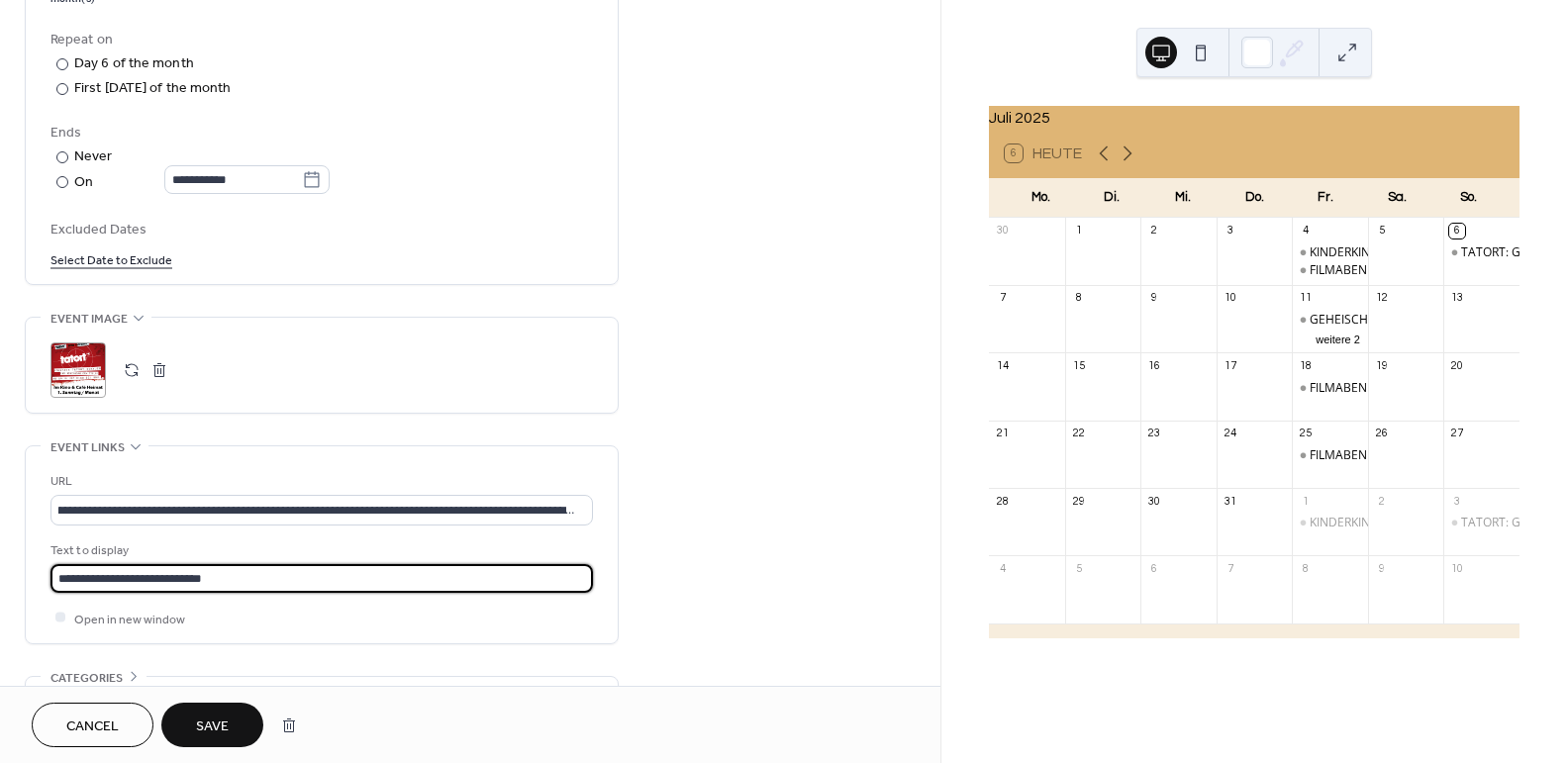 type on "**********" 